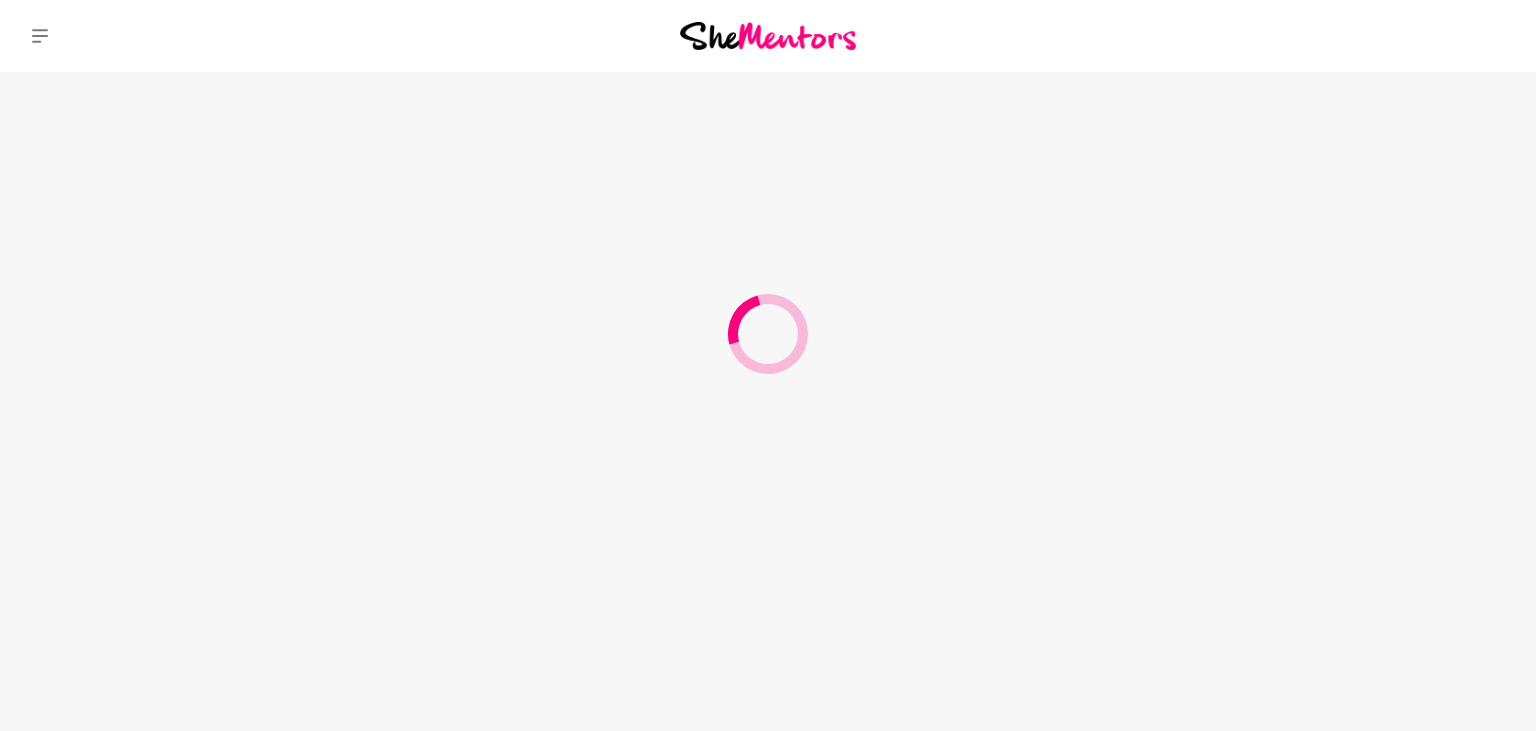 scroll, scrollTop: 0, scrollLeft: 0, axis: both 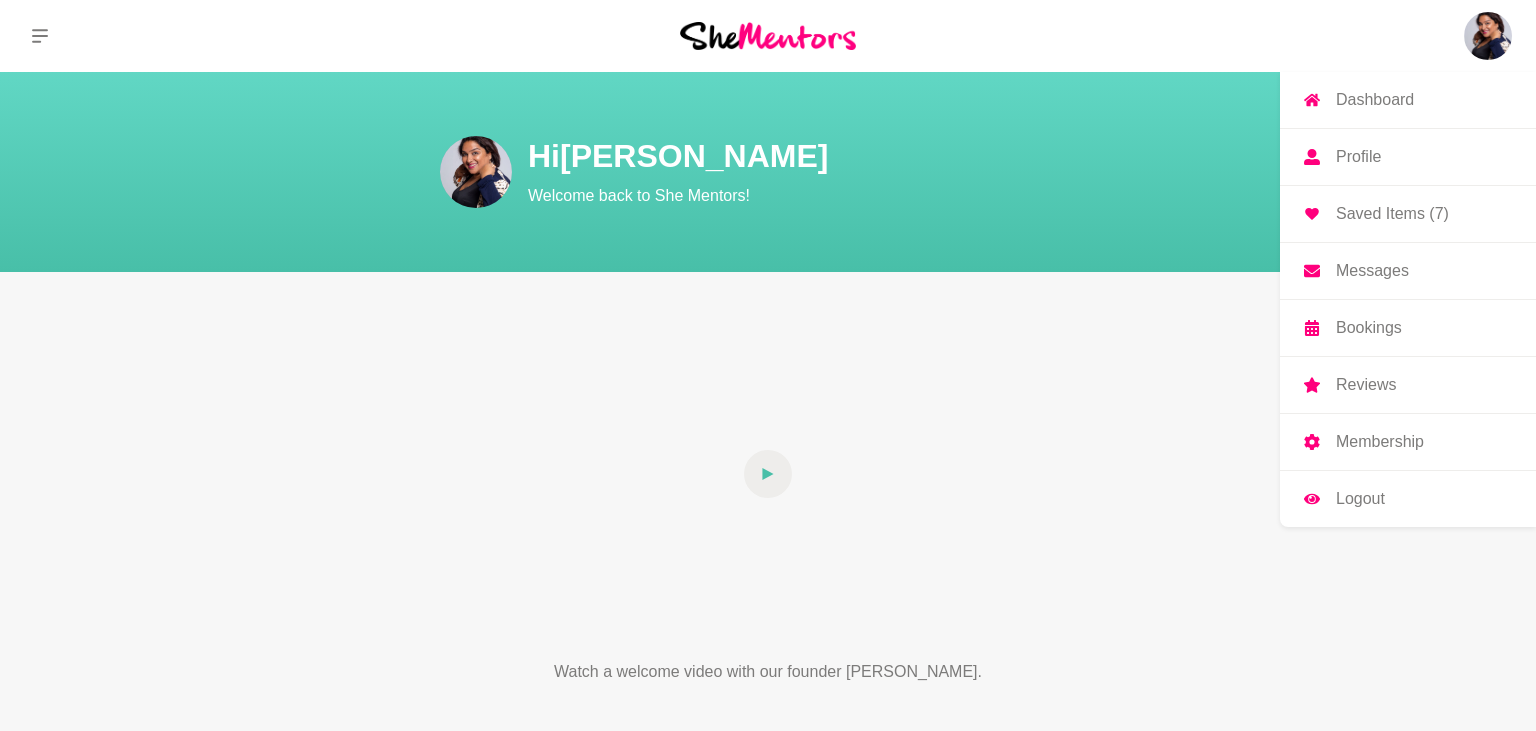 click on "Messages" at bounding box center [1372, 271] 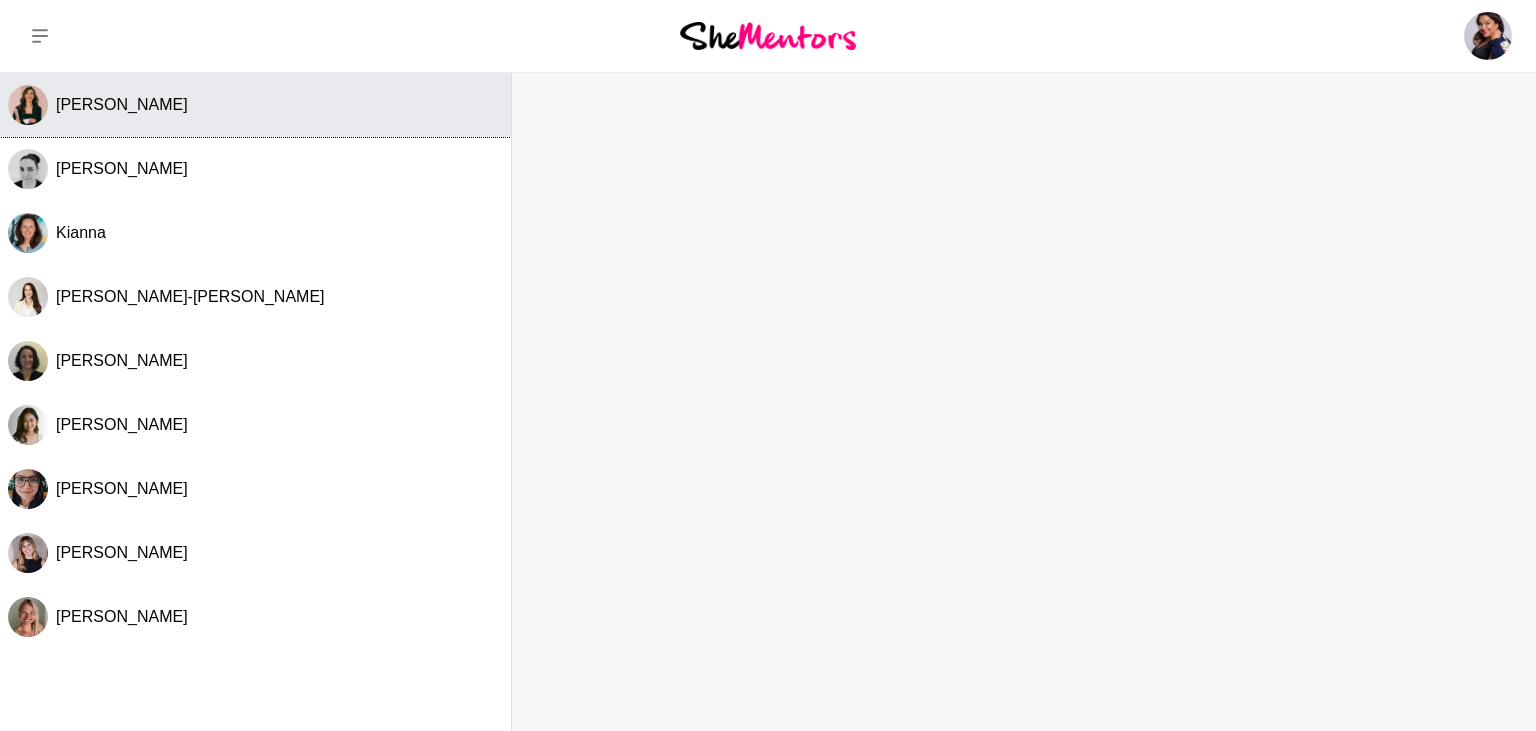 click on "Mariana Queiroz" at bounding box center [122, 104] 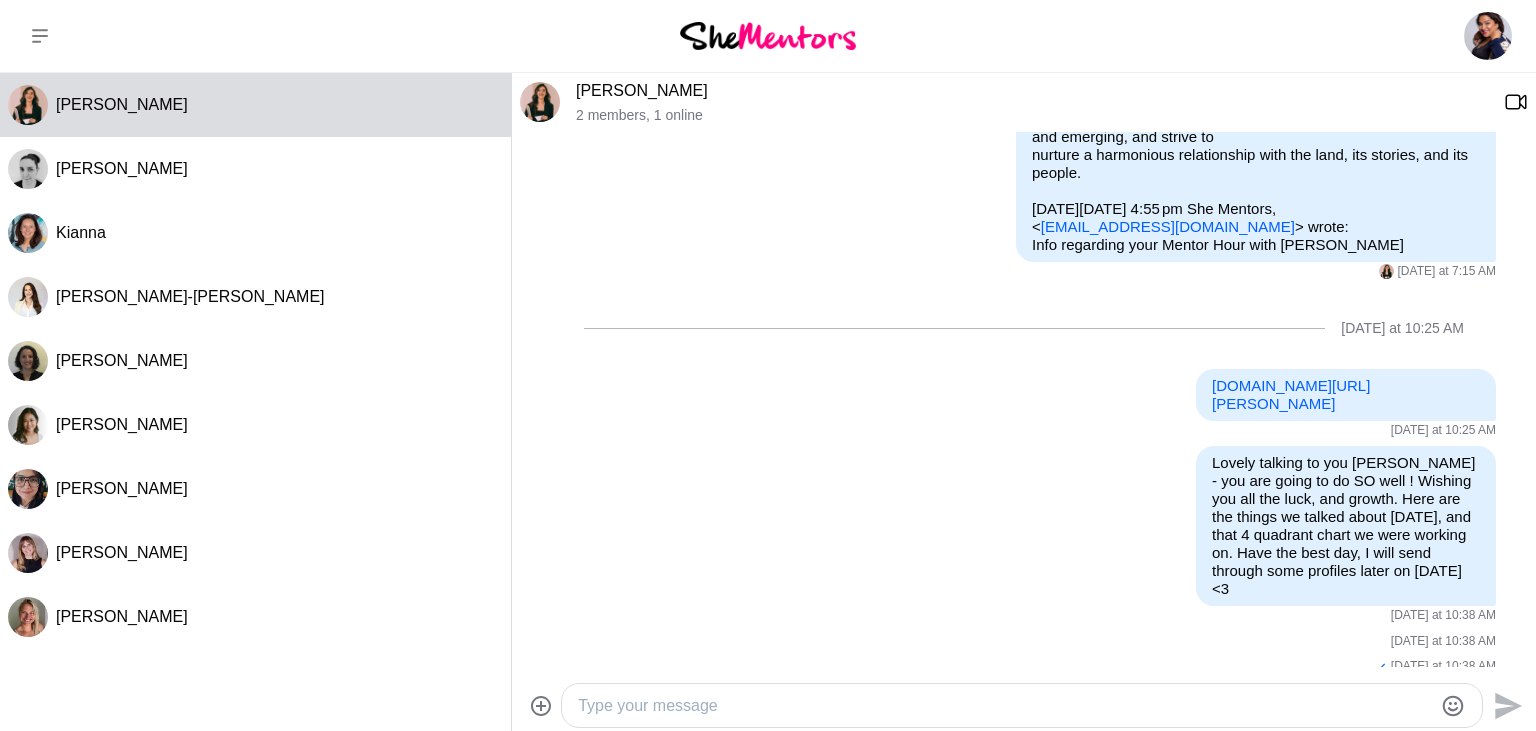 scroll, scrollTop: 1056, scrollLeft: 0, axis: vertical 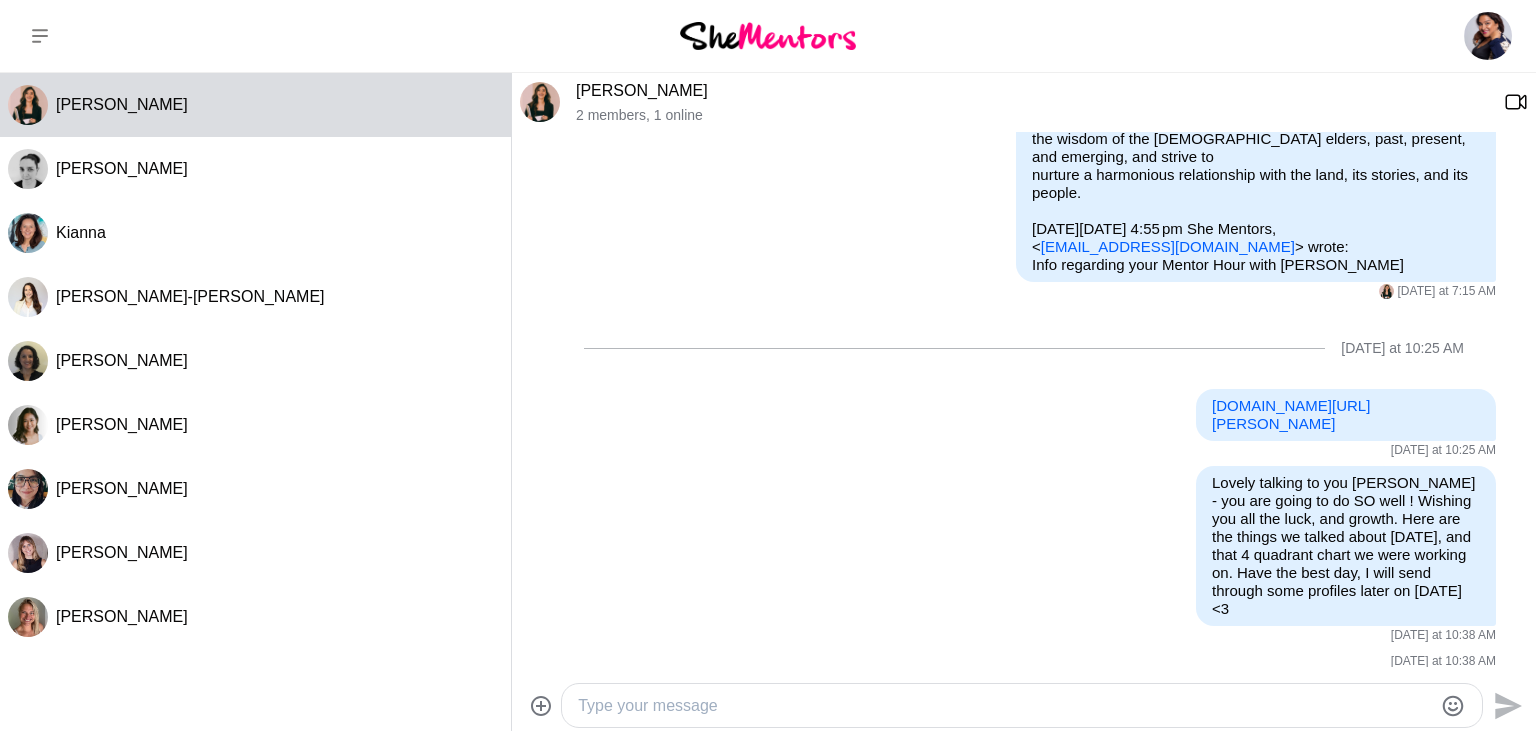 click on "Mariana Queiroz" at bounding box center (642, 90) 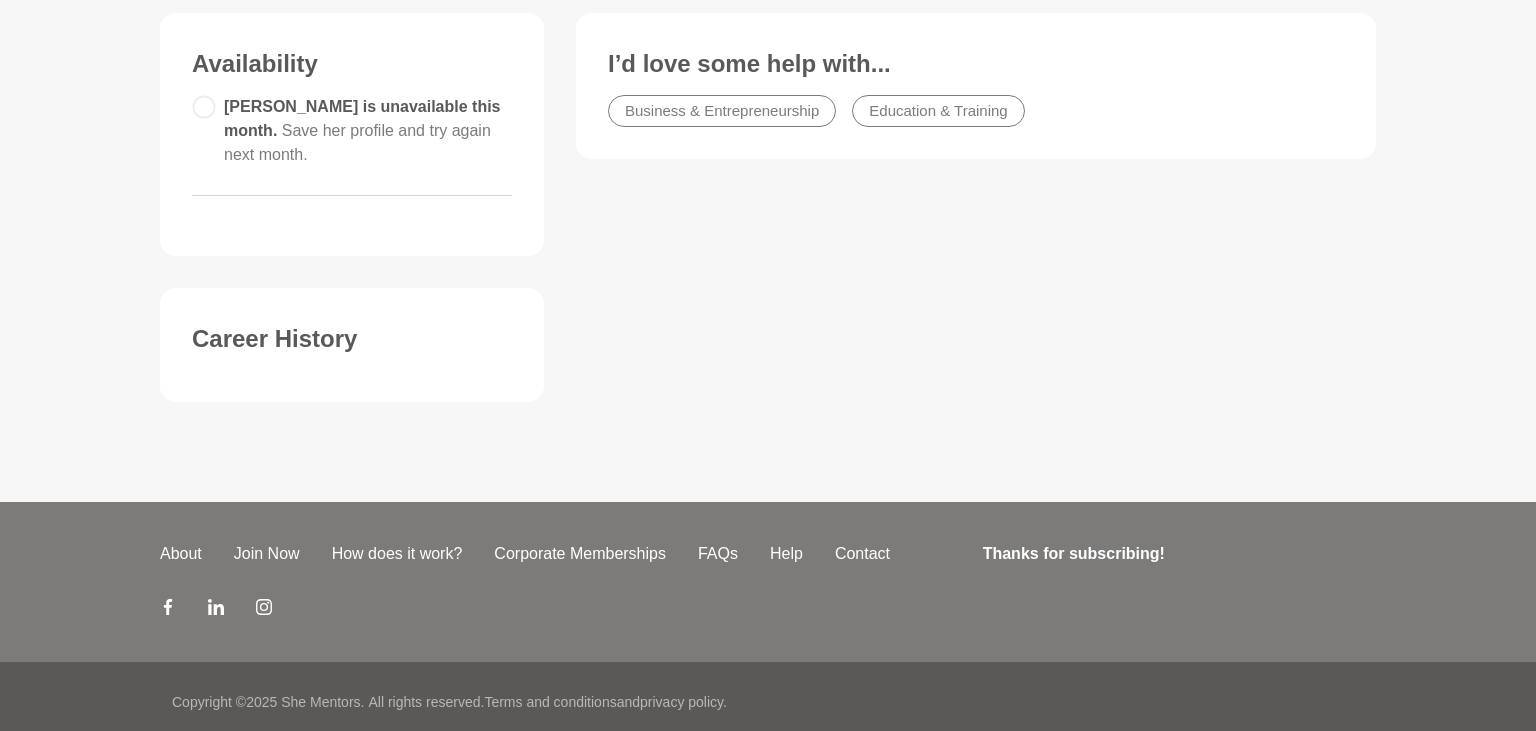 scroll, scrollTop: 528, scrollLeft: 0, axis: vertical 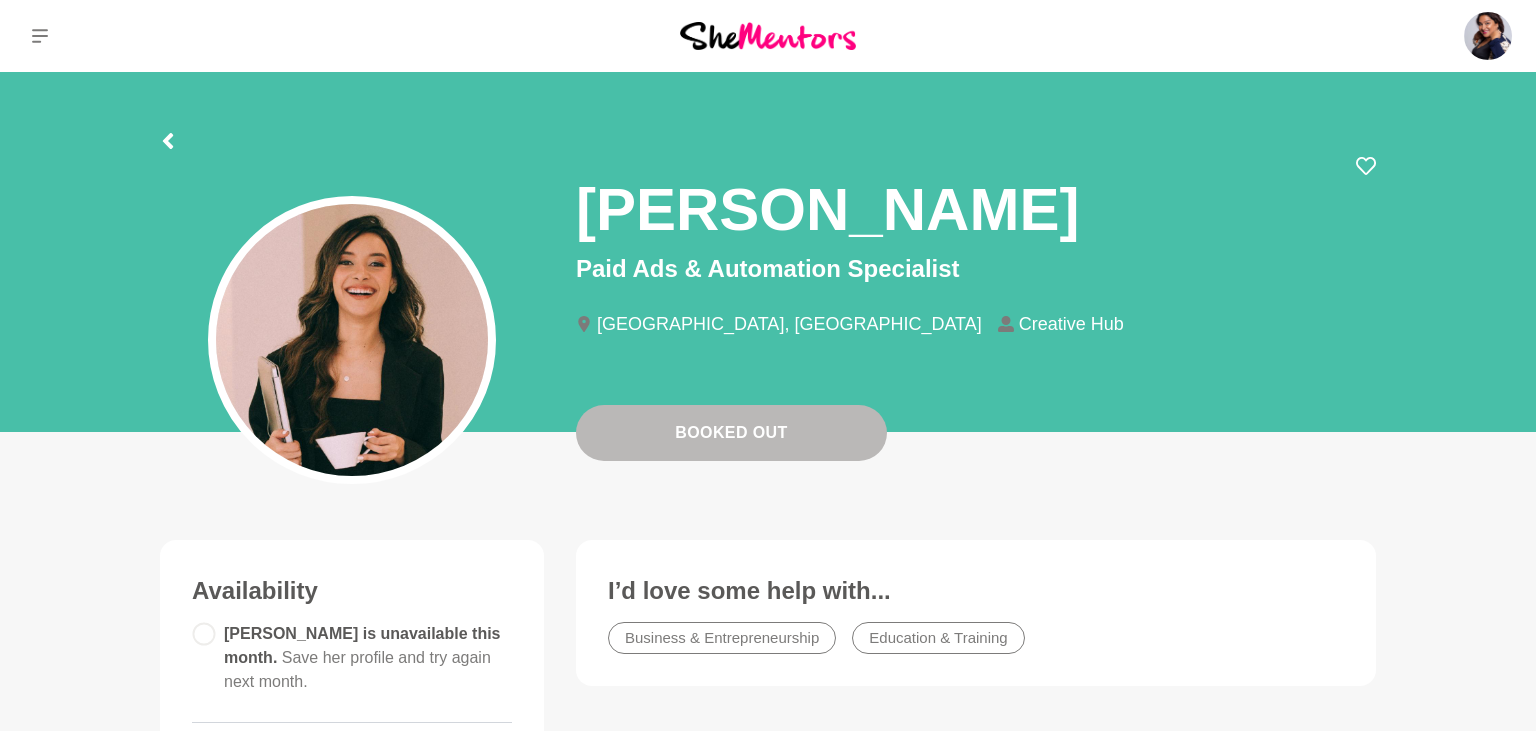 drag, startPoint x: 583, startPoint y: 206, endPoint x: 1102, endPoint y: 212, distance: 519.03467 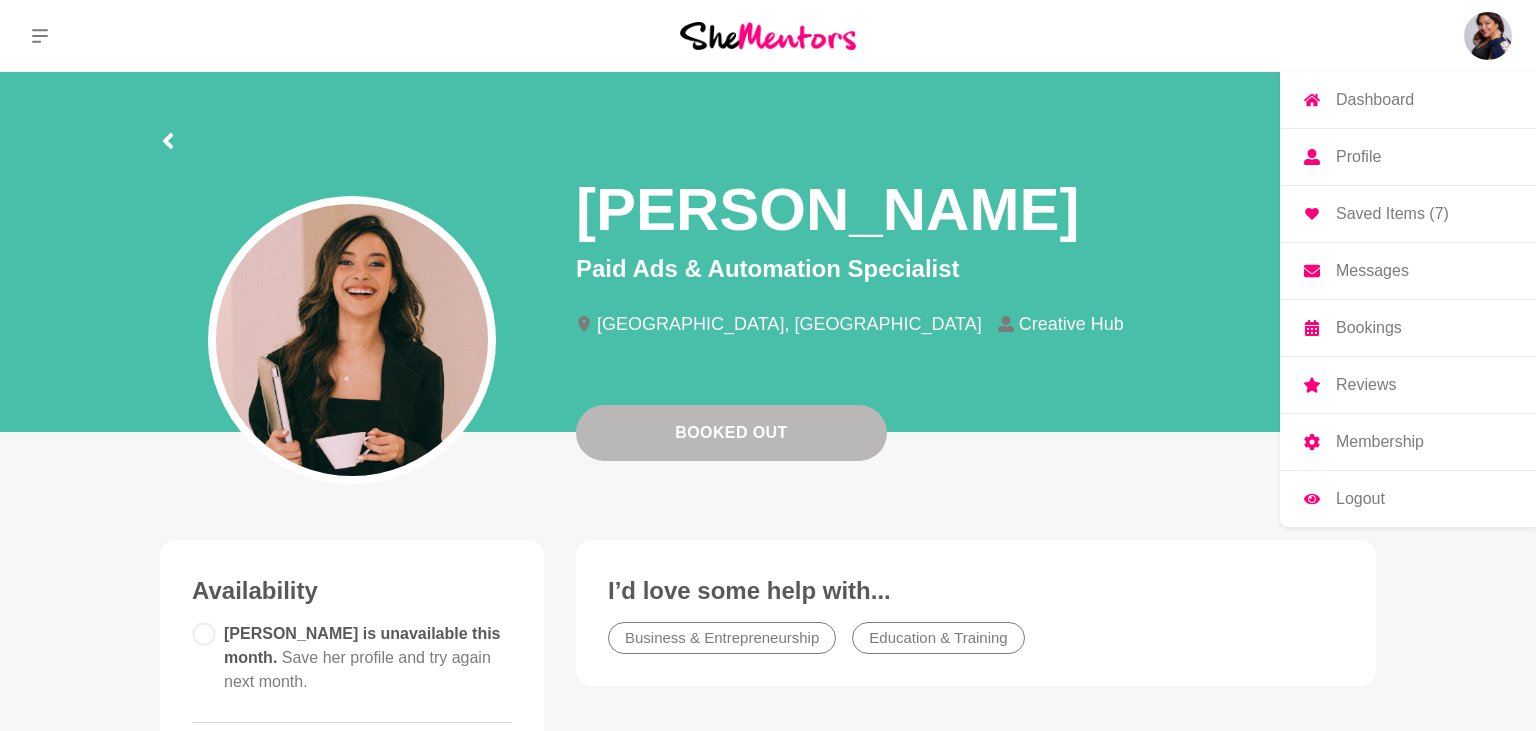 click on "Messages" at bounding box center [1372, 271] 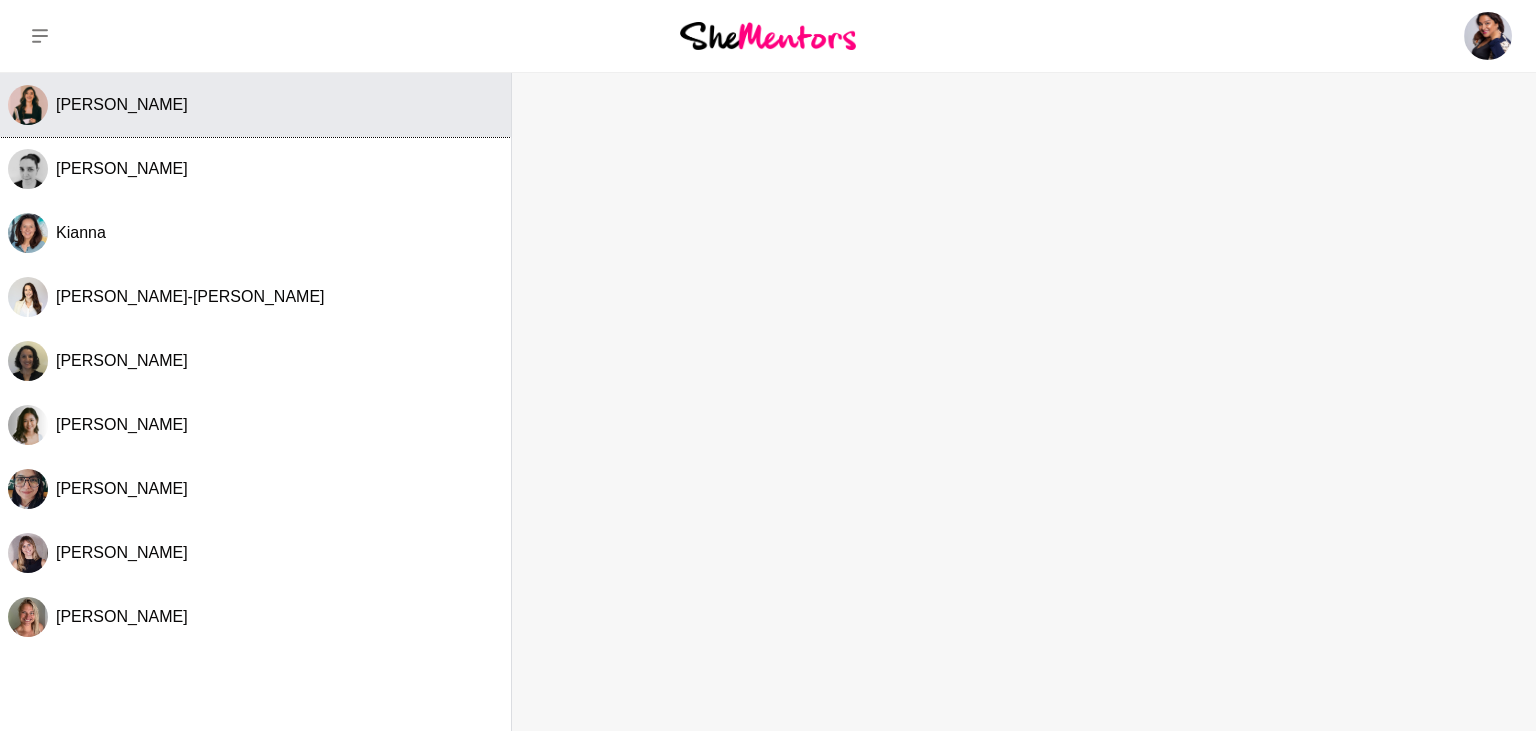 click on "Mariana Queiroz" at bounding box center [279, 105] 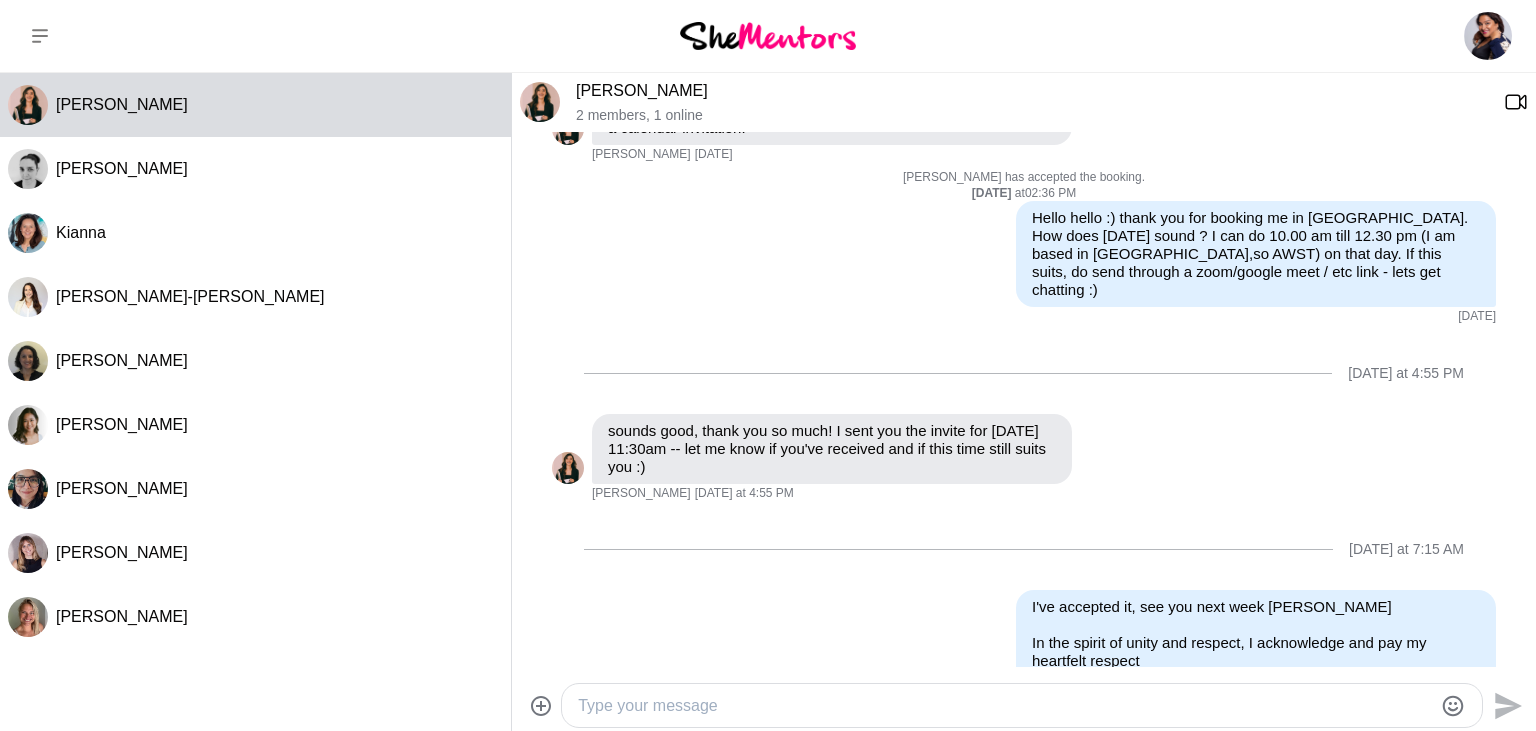 scroll, scrollTop: 0, scrollLeft: 0, axis: both 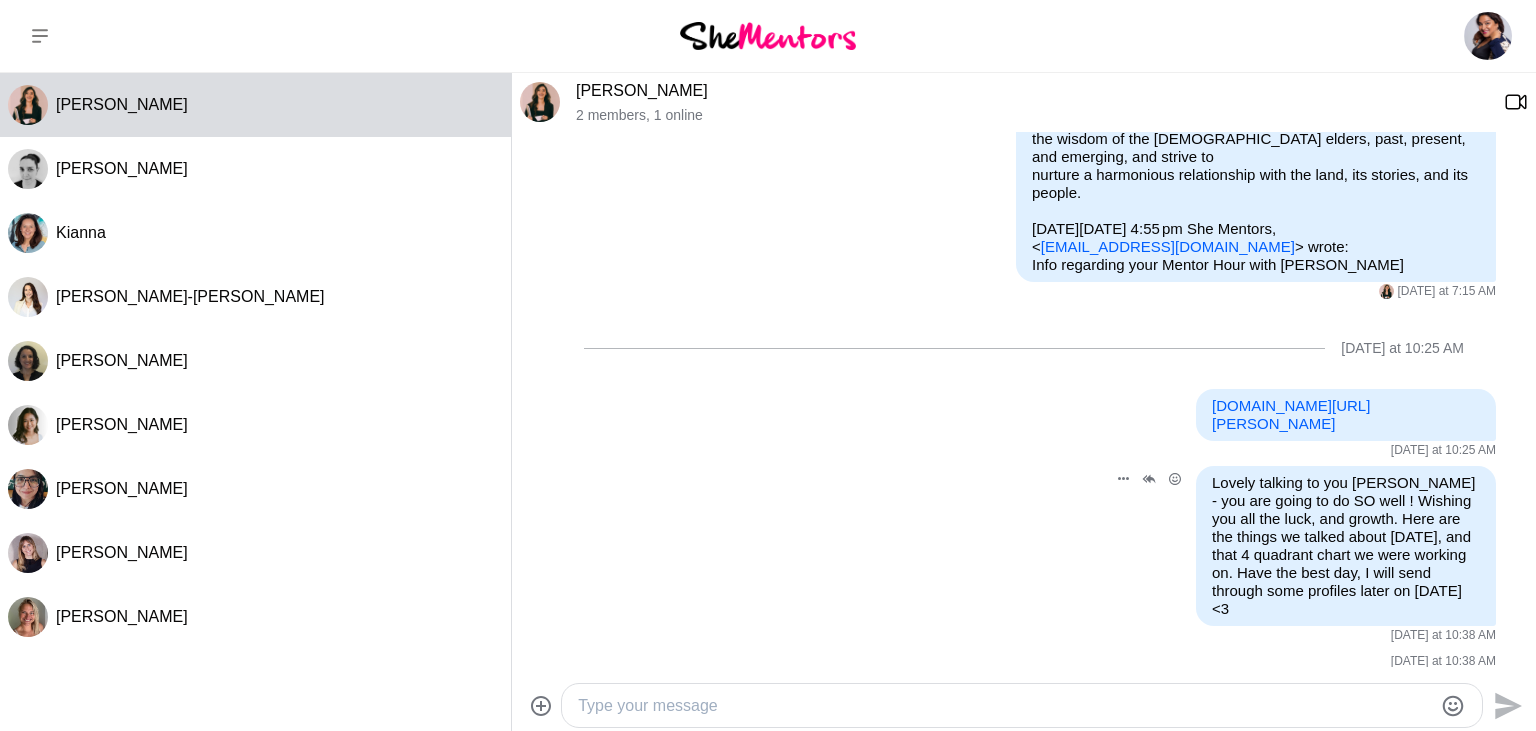 click on "Today at 10:38 AM" at bounding box center [1443, 636] 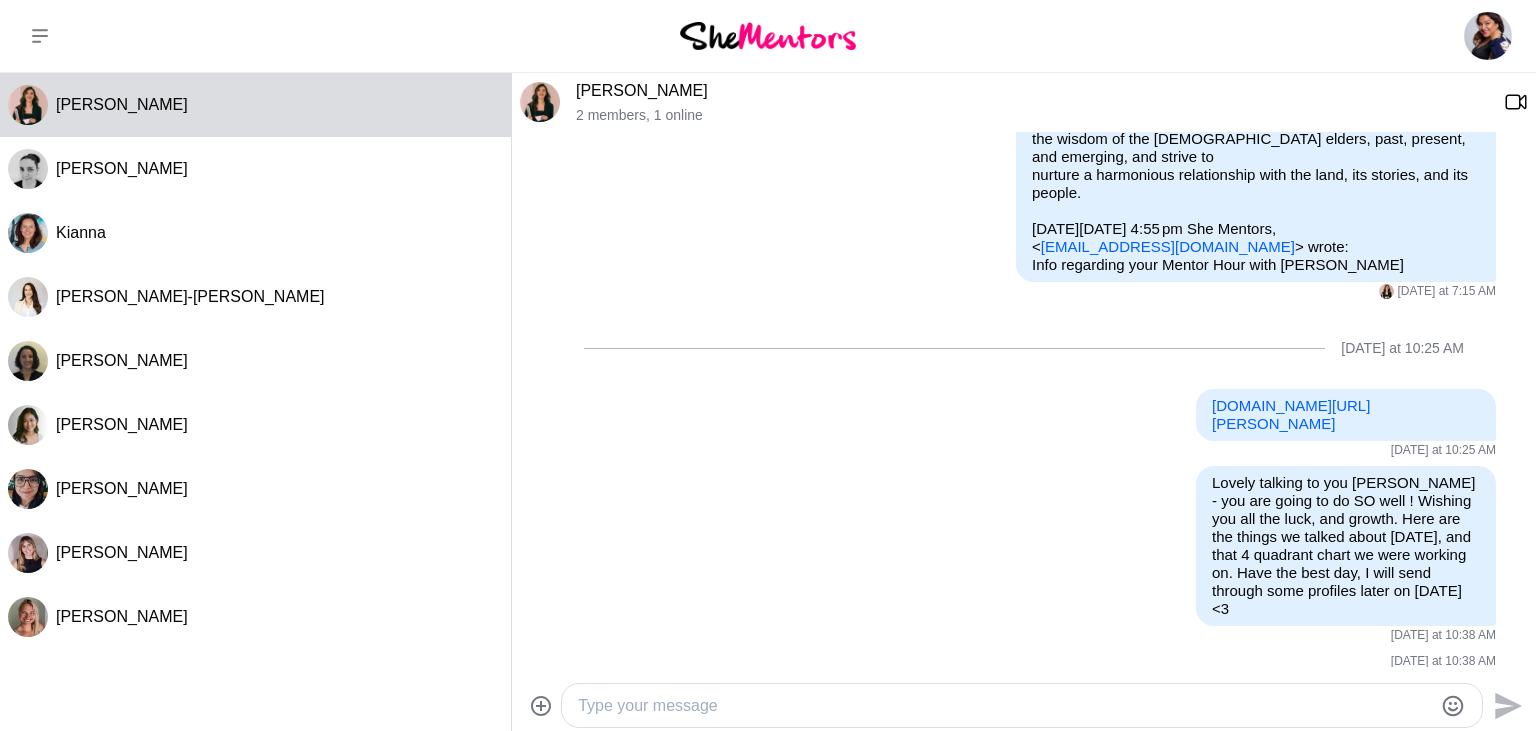 click 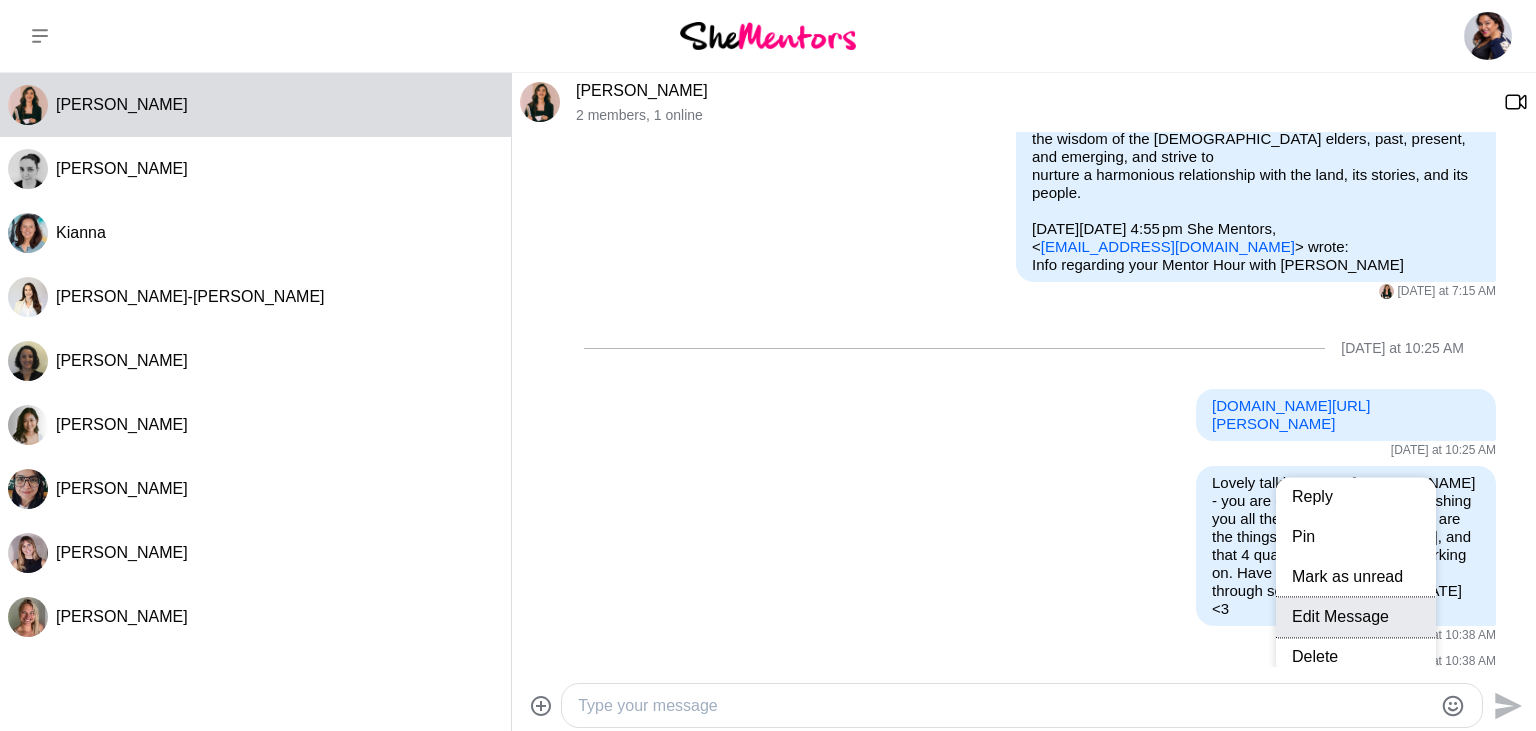 click on "Edit Message" at bounding box center [1356, 618] 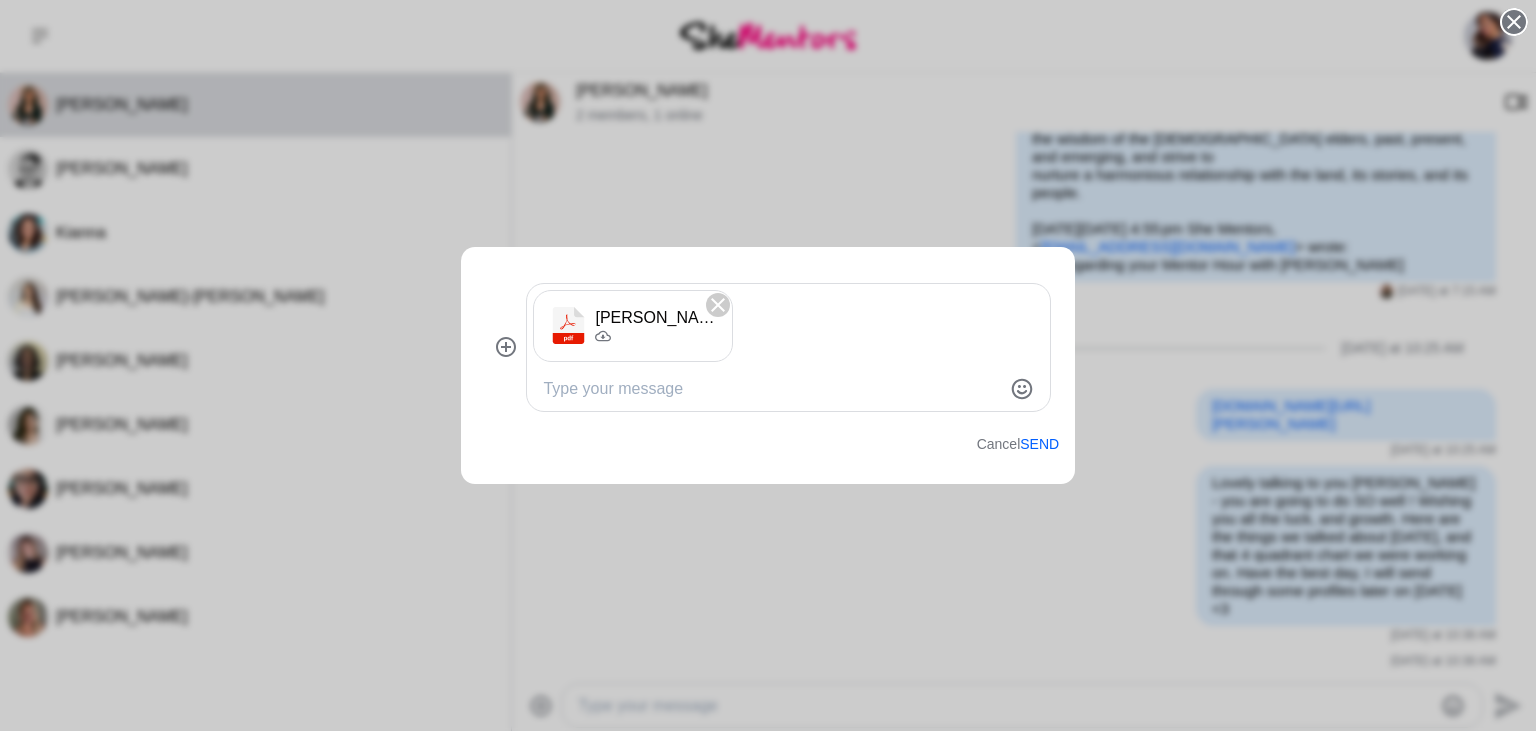 click 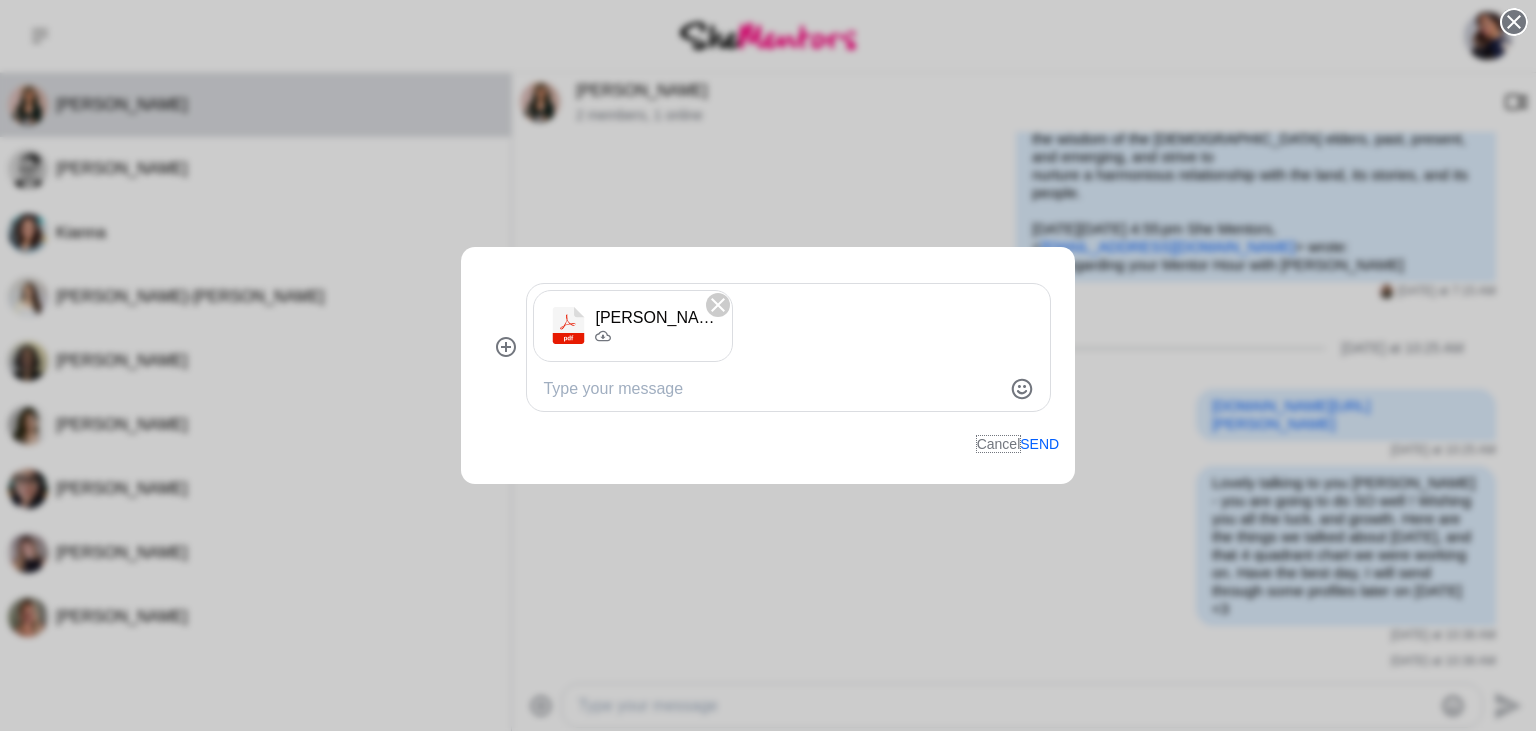 click on "Cancel" at bounding box center [999, 444] 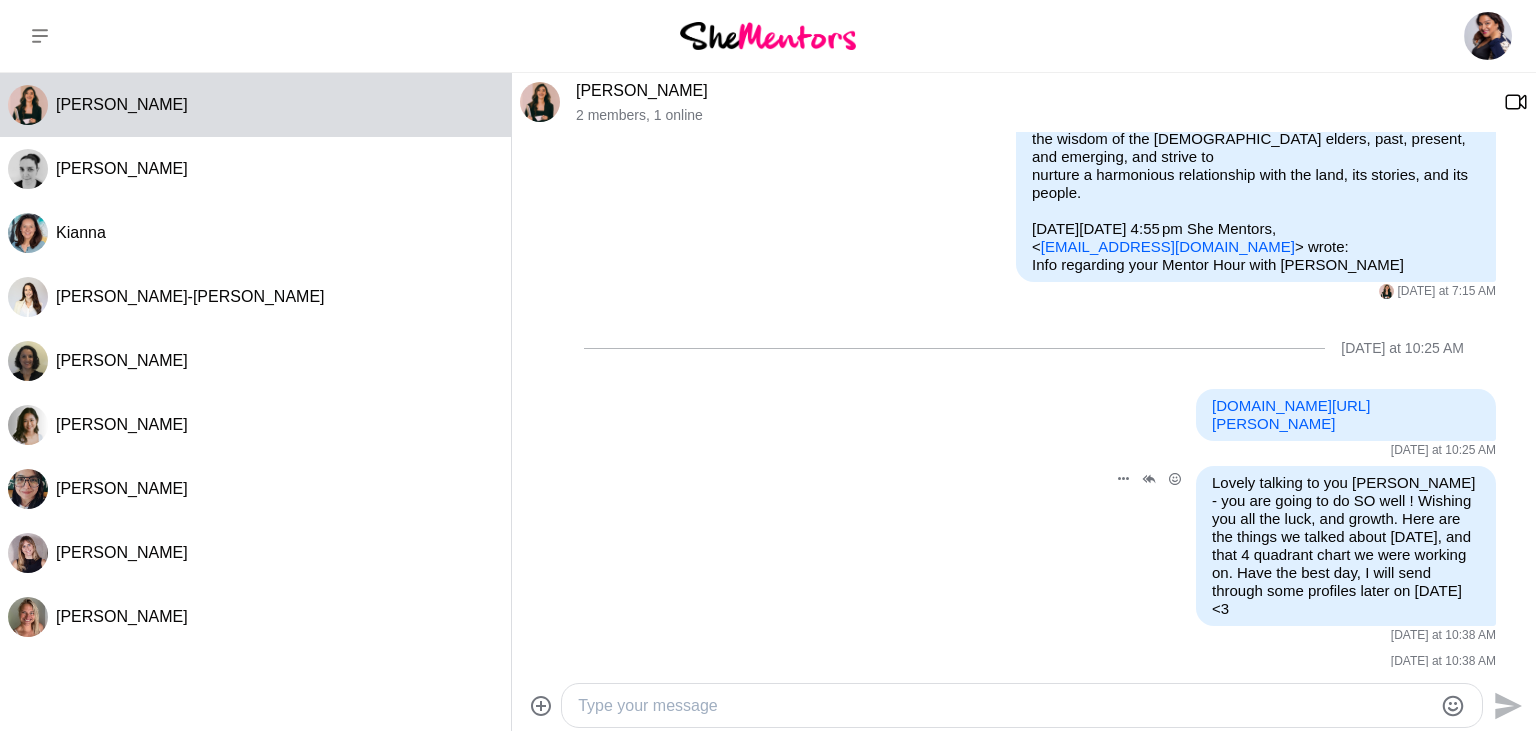 click on "Today at 10:38 AM" at bounding box center (1443, 636) 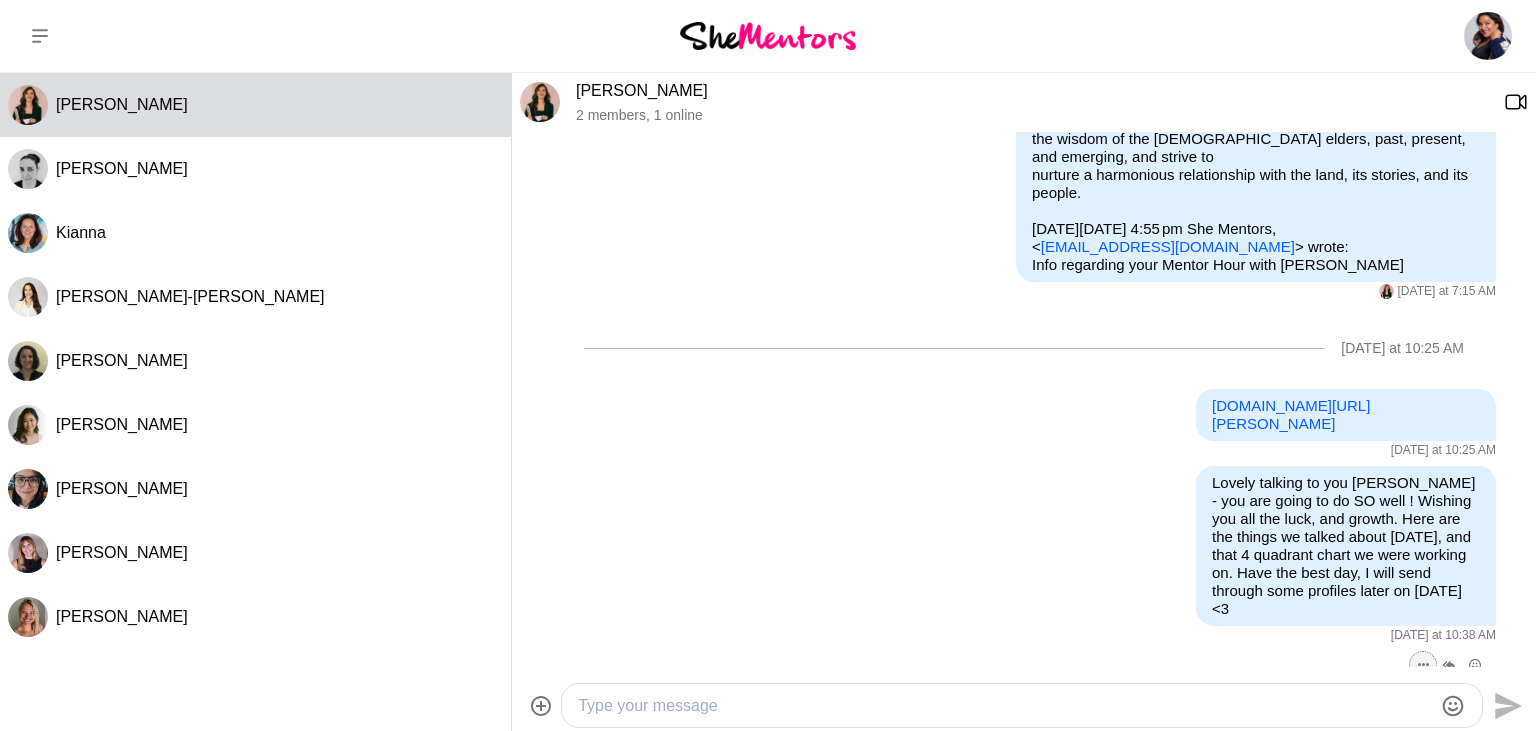 click at bounding box center [1423, 665] 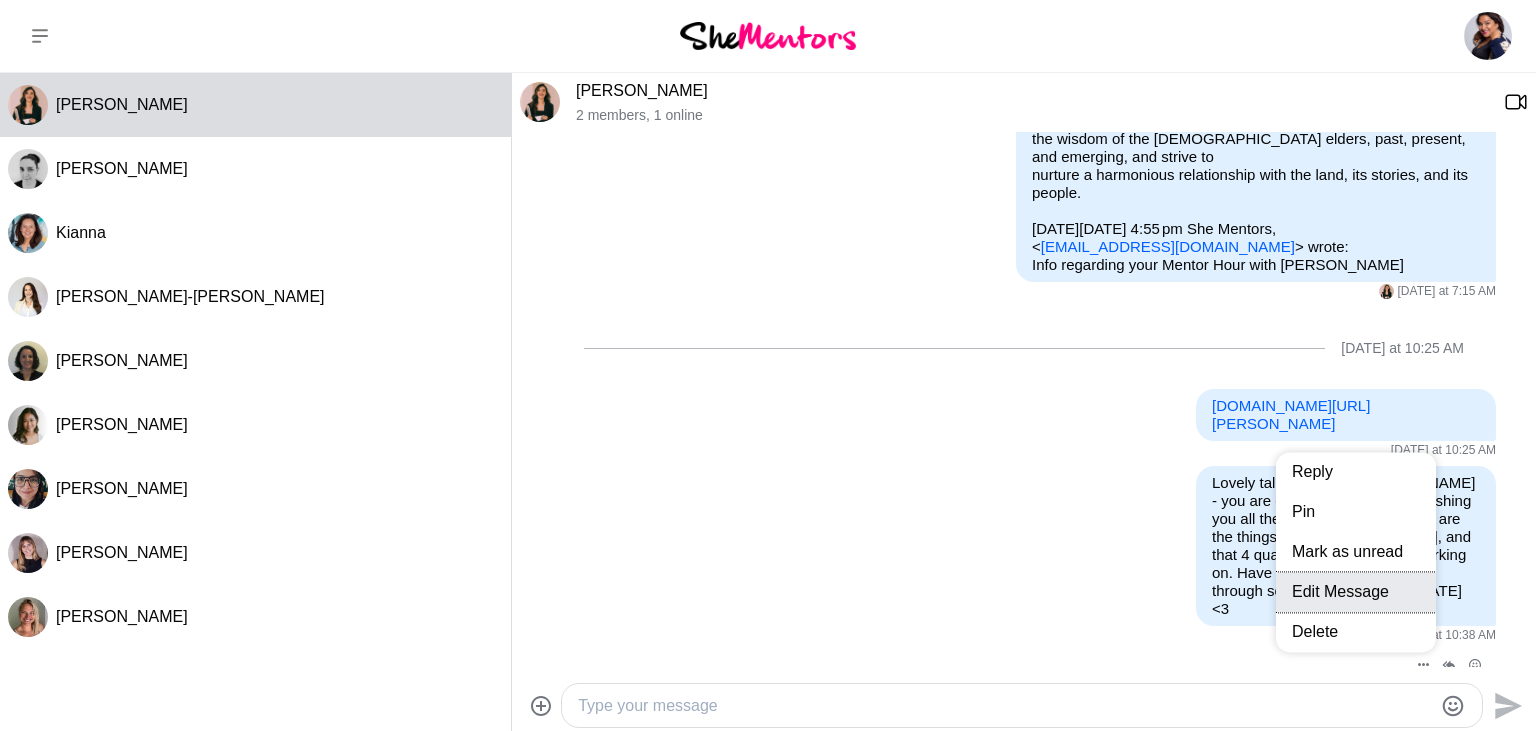 click on "Edit Message" at bounding box center [1356, 592] 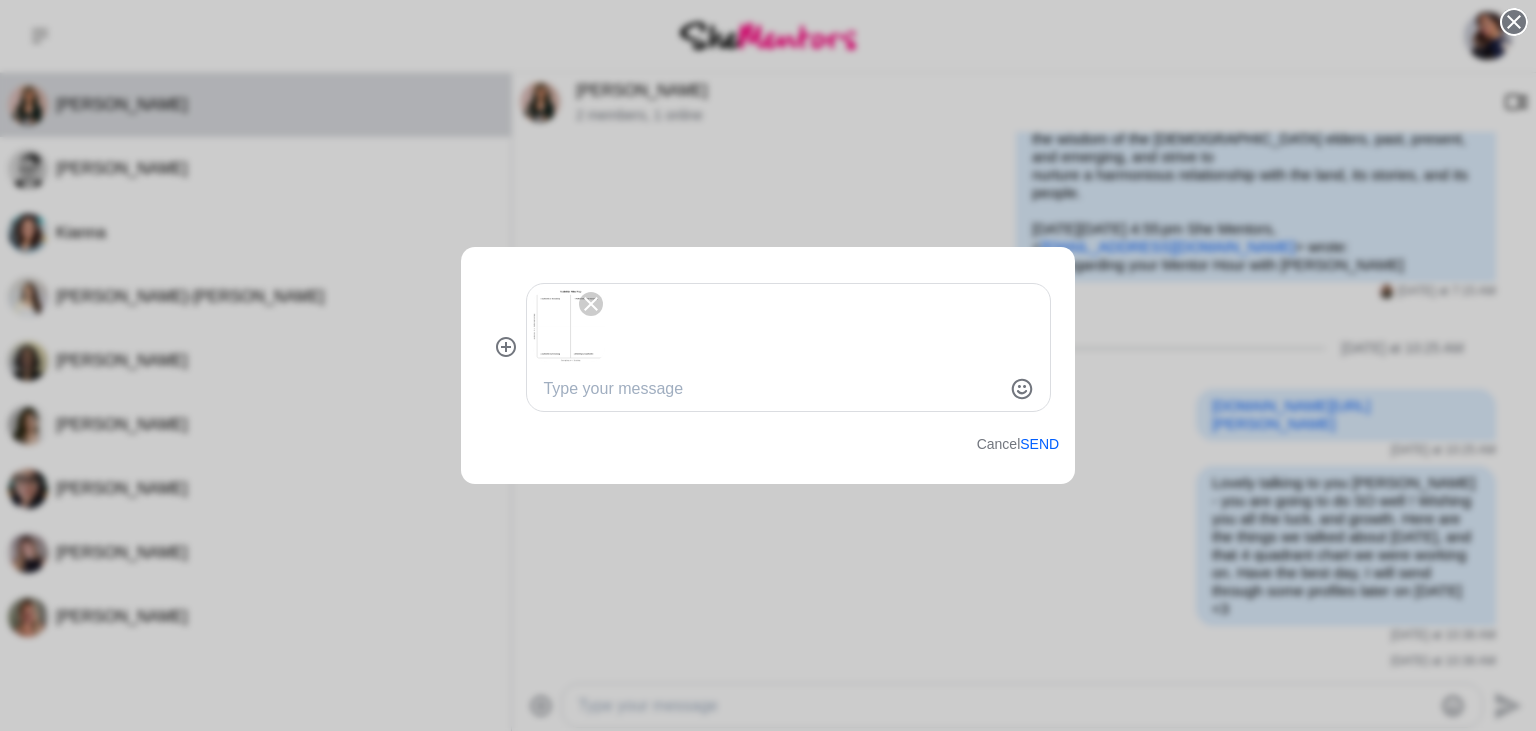 click at bounding box center (569, 326) 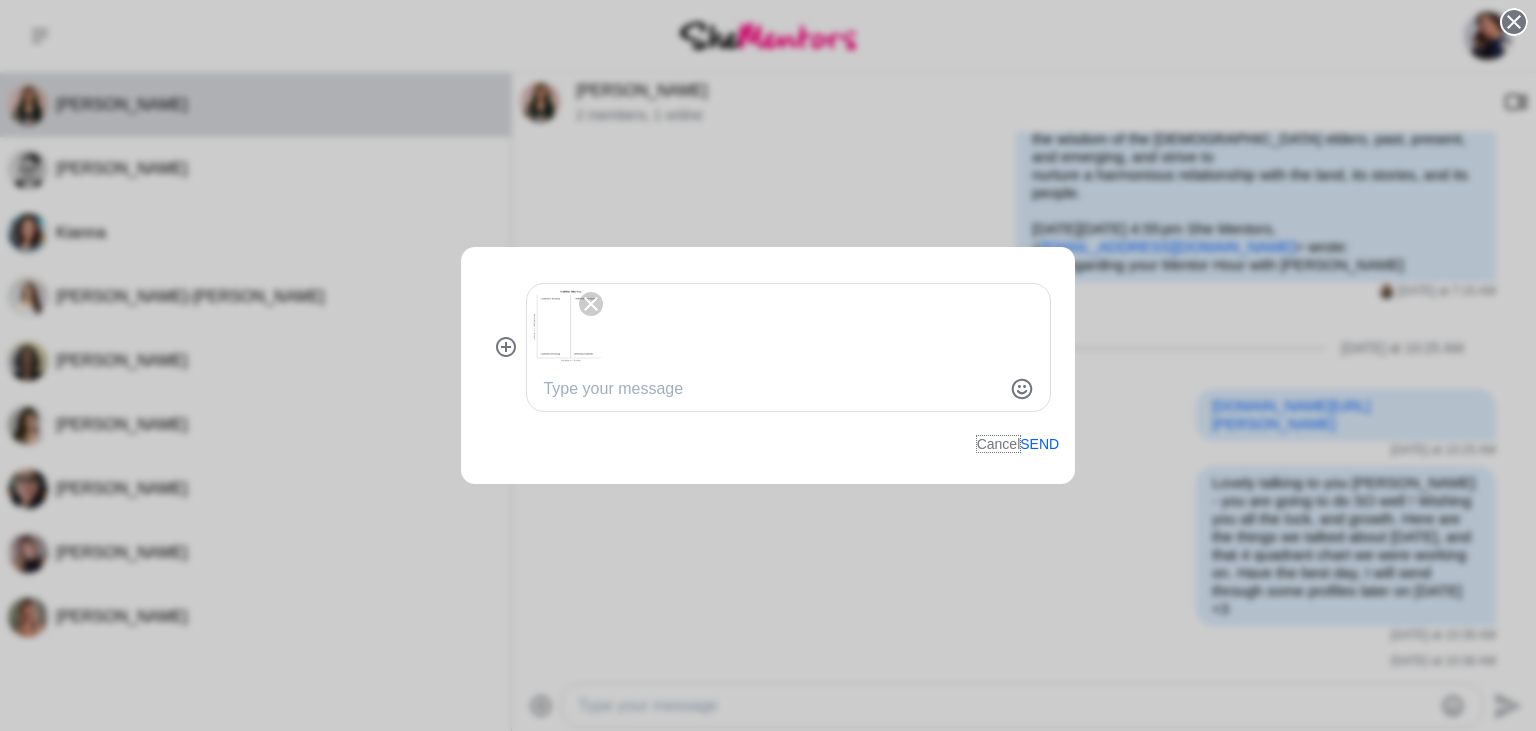 click on "Cancel" at bounding box center [999, 444] 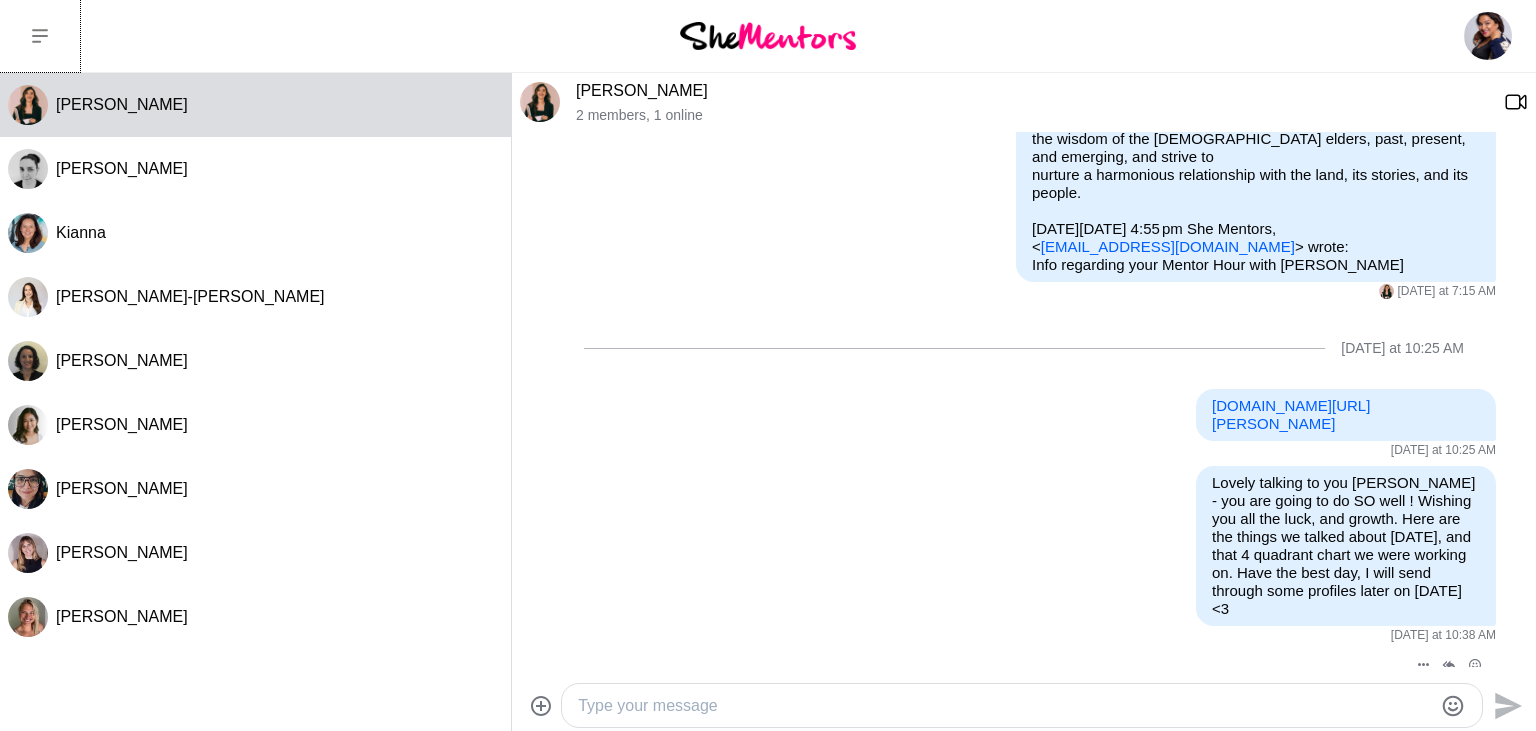 click 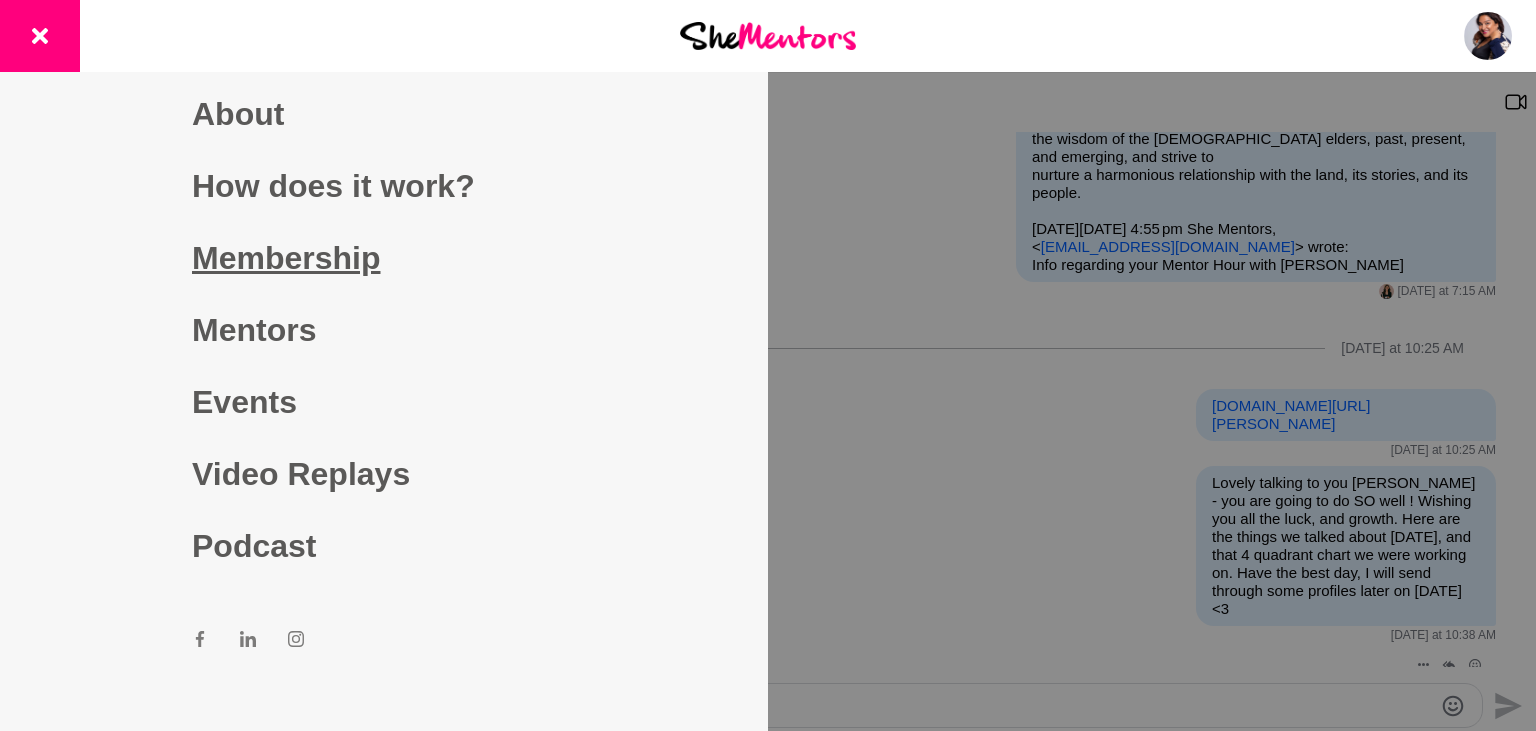 drag, startPoint x: 262, startPoint y: 333, endPoint x: 266, endPoint y: 271, distance: 62.1289 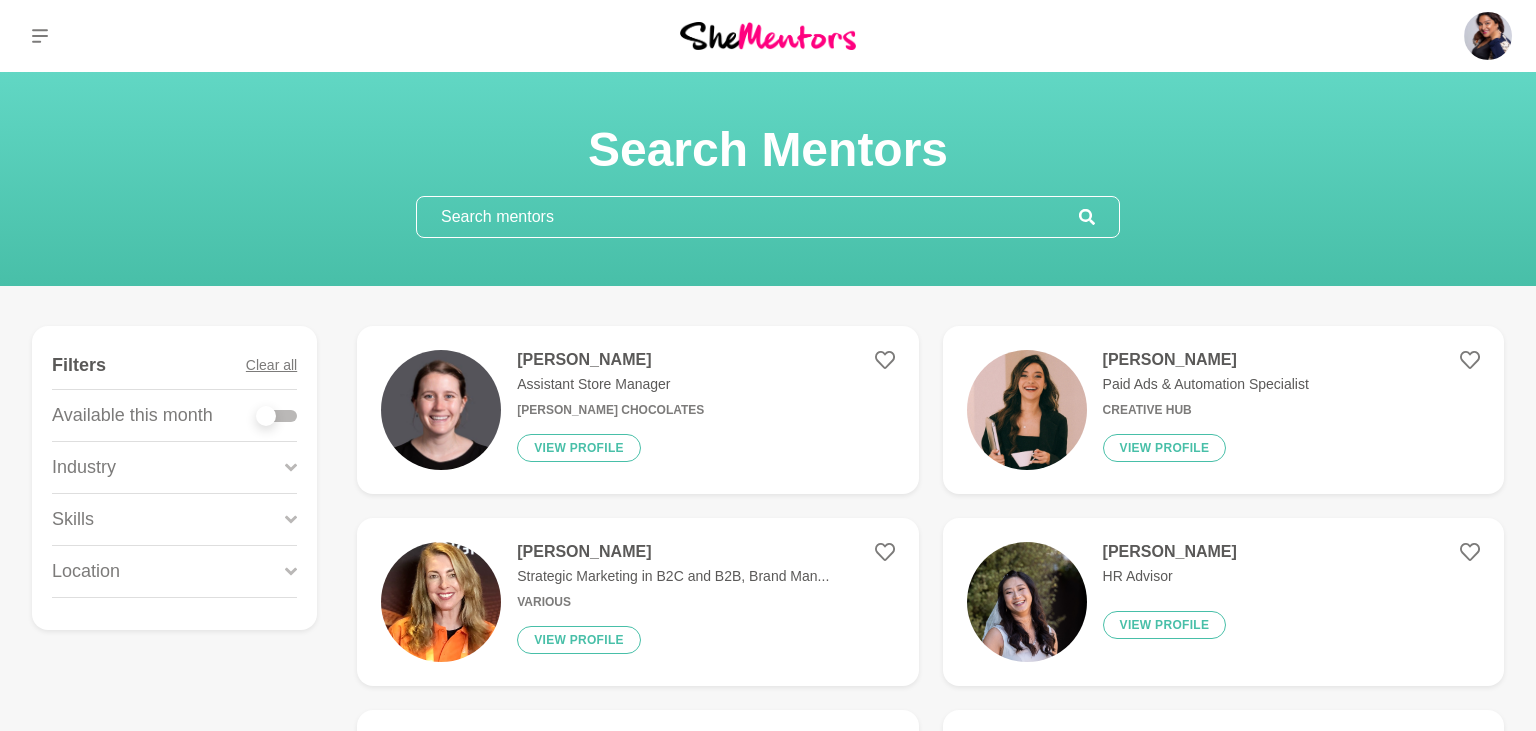 click 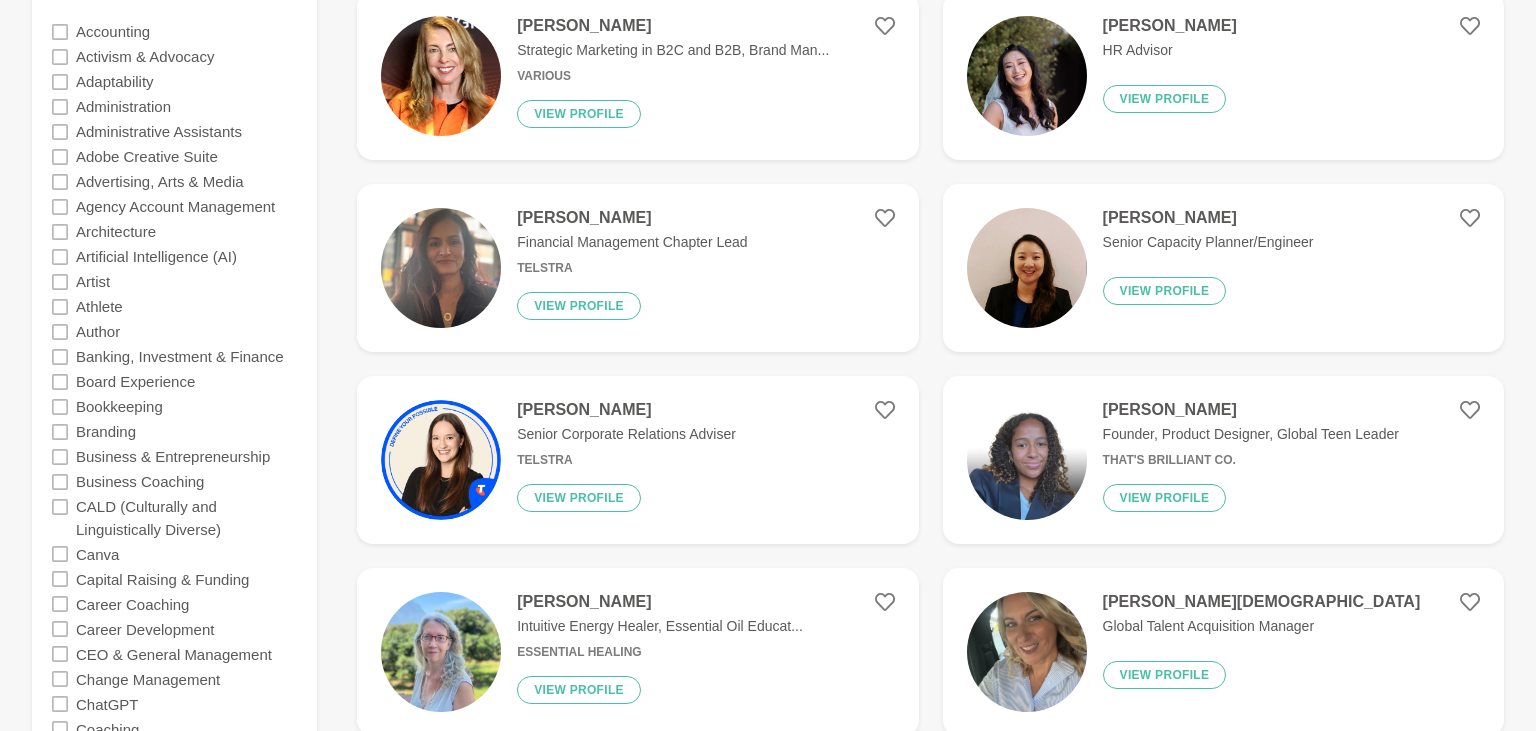 scroll, scrollTop: 633, scrollLeft: 0, axis: vertical 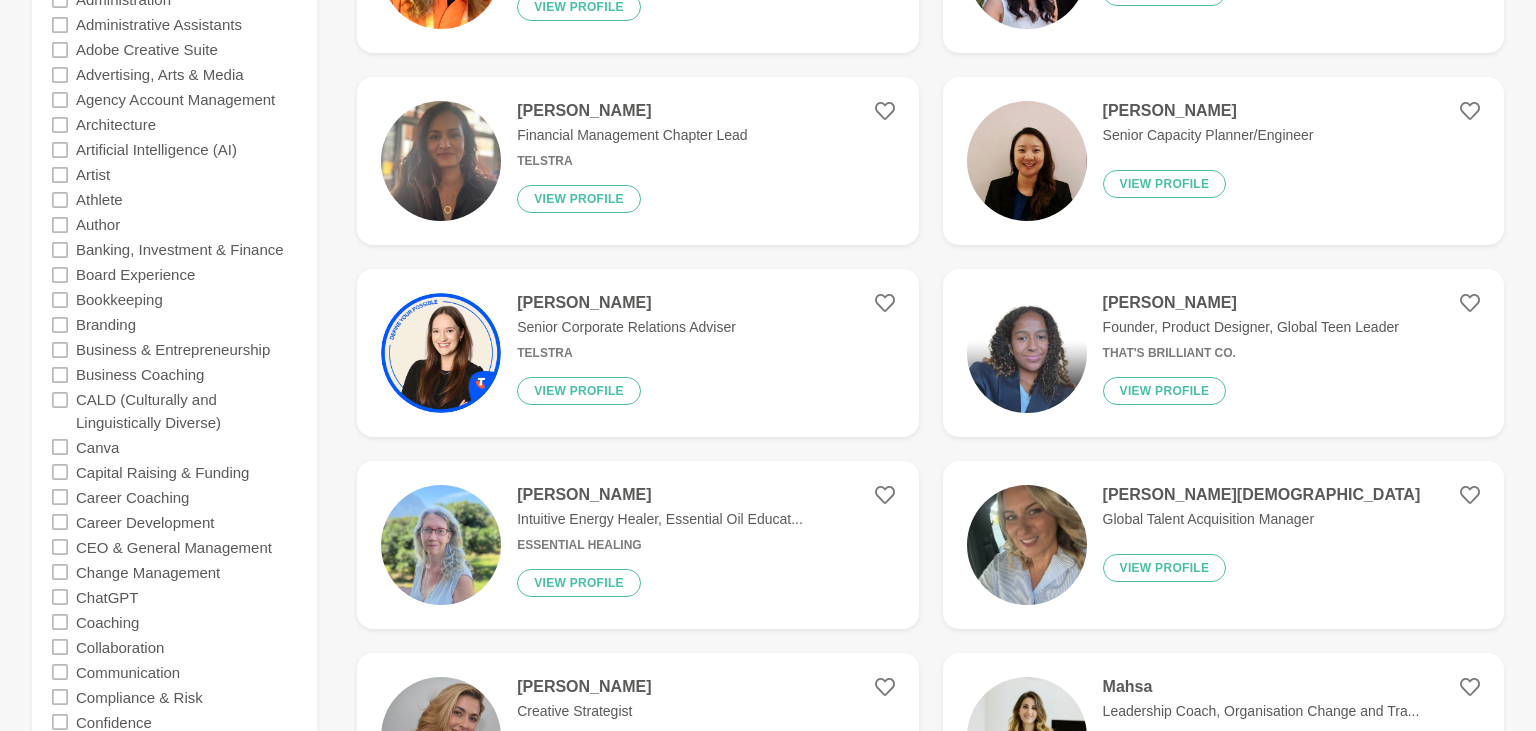 click 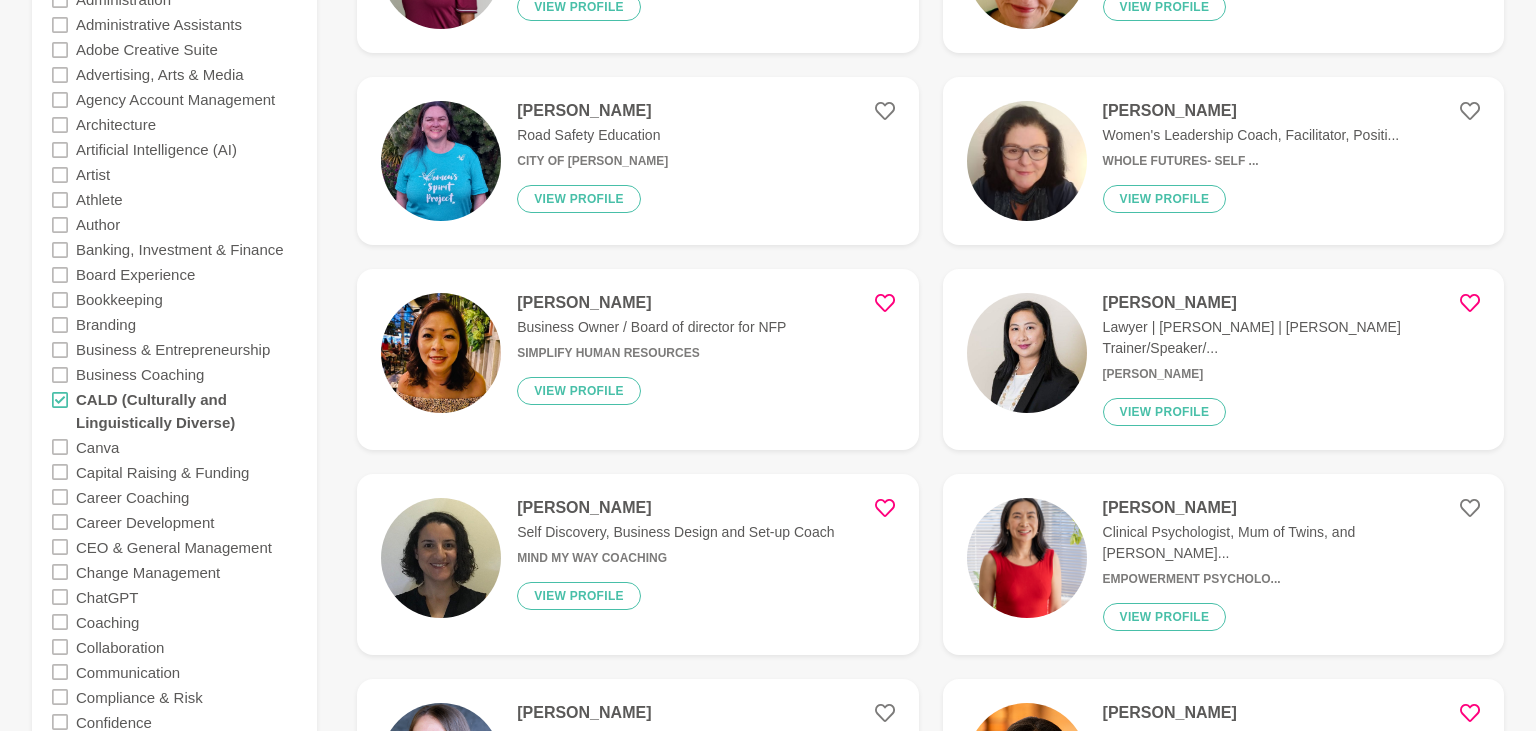 click 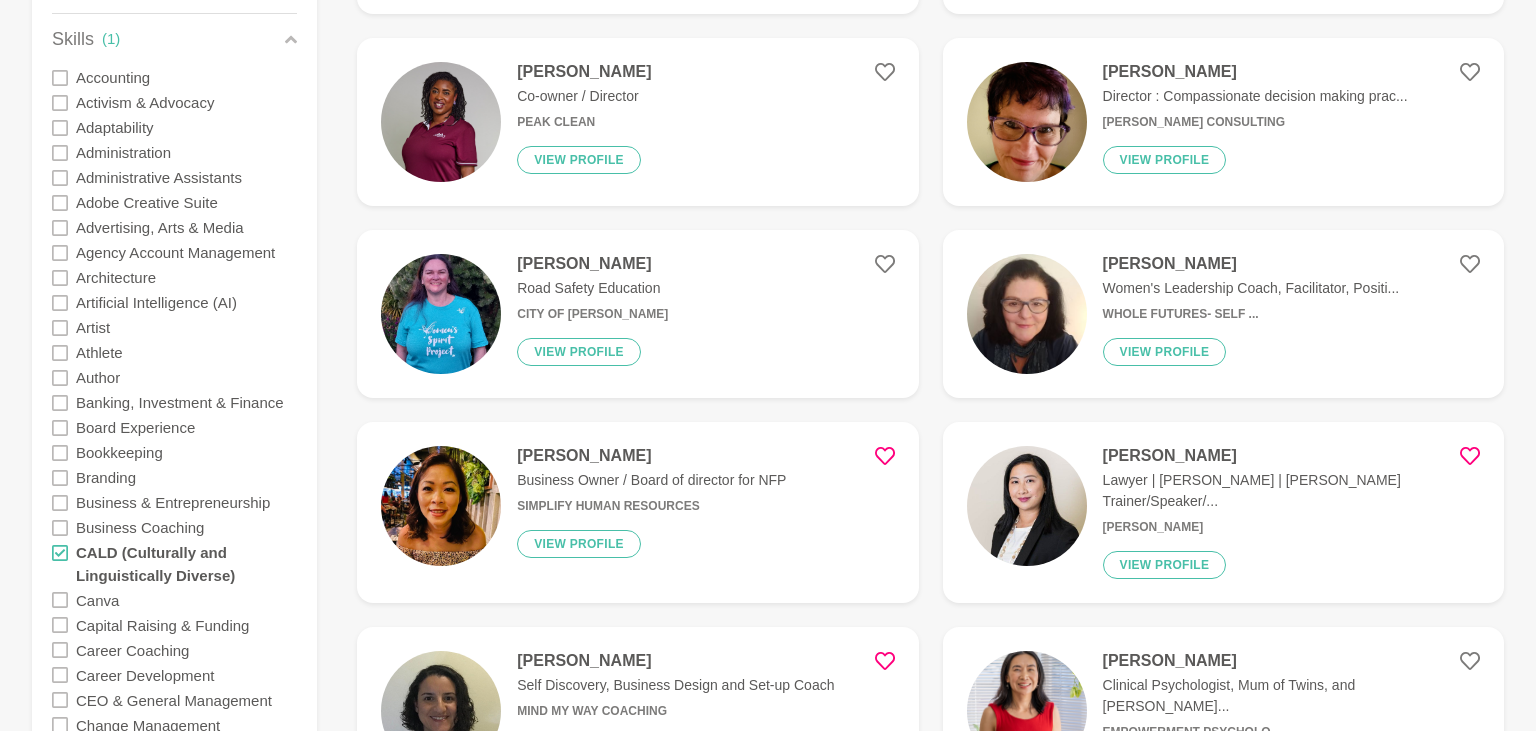 scroll, scrollTop: 528, scrollLeft: 0, axis: vertical 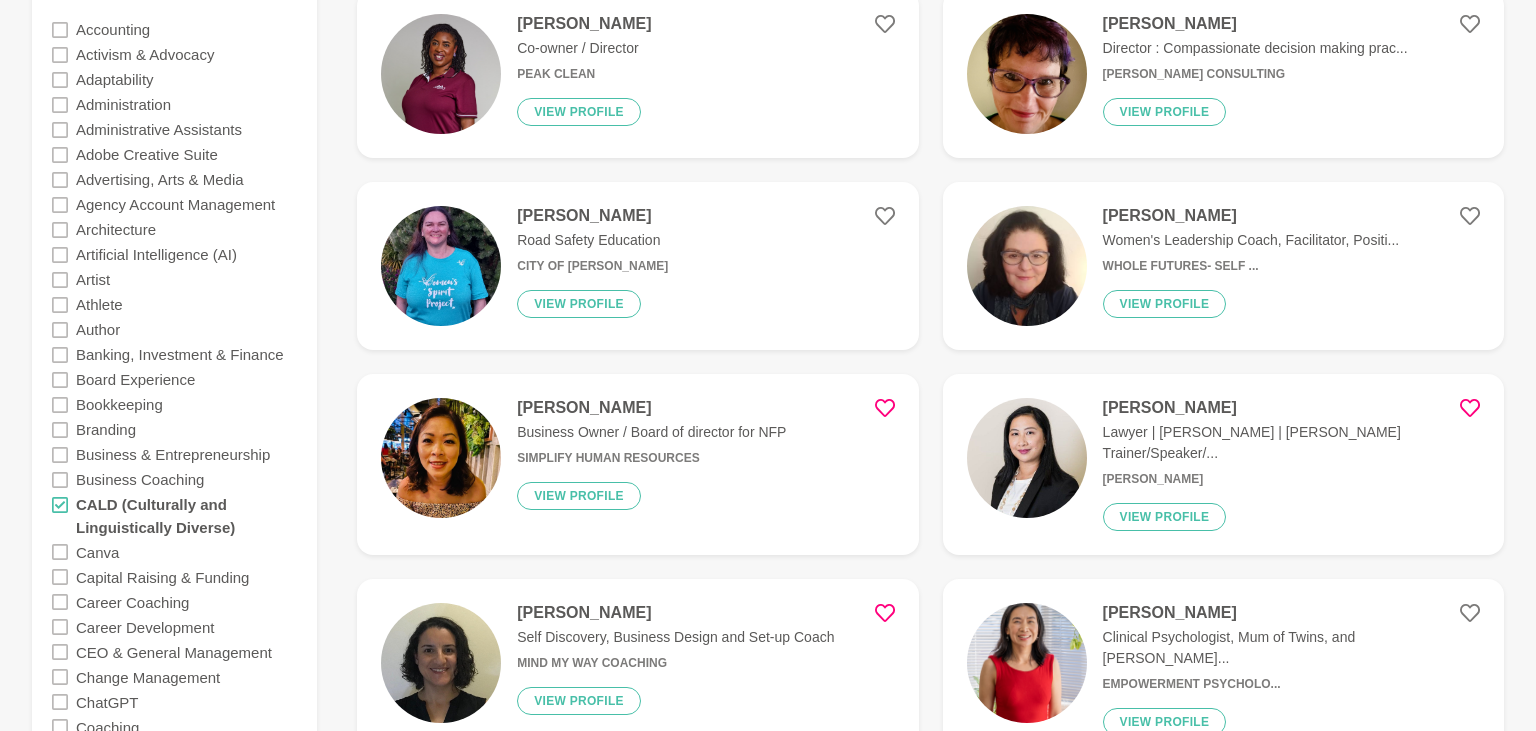 click 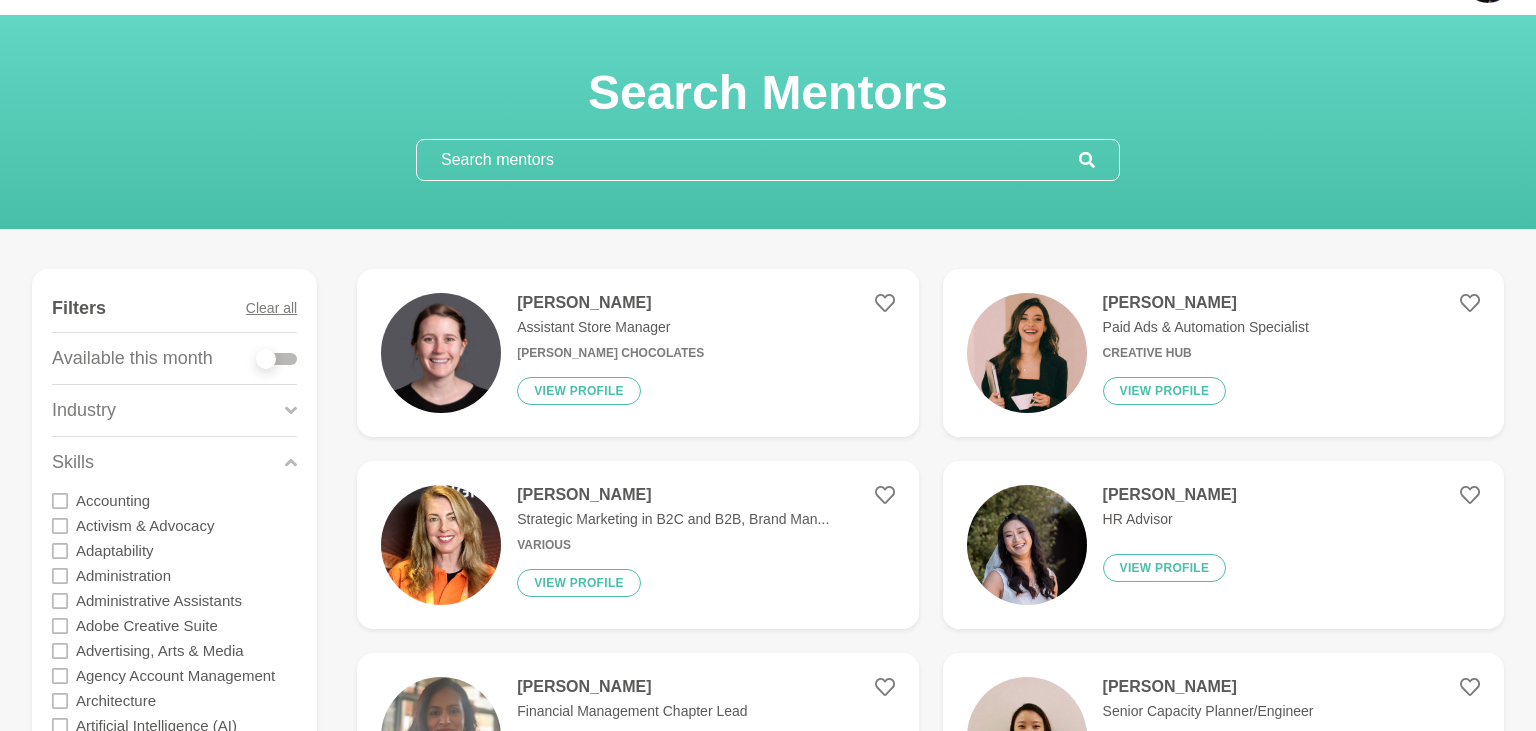 scroll, scrollTop: 0, scrollLeft: 0, axis: both 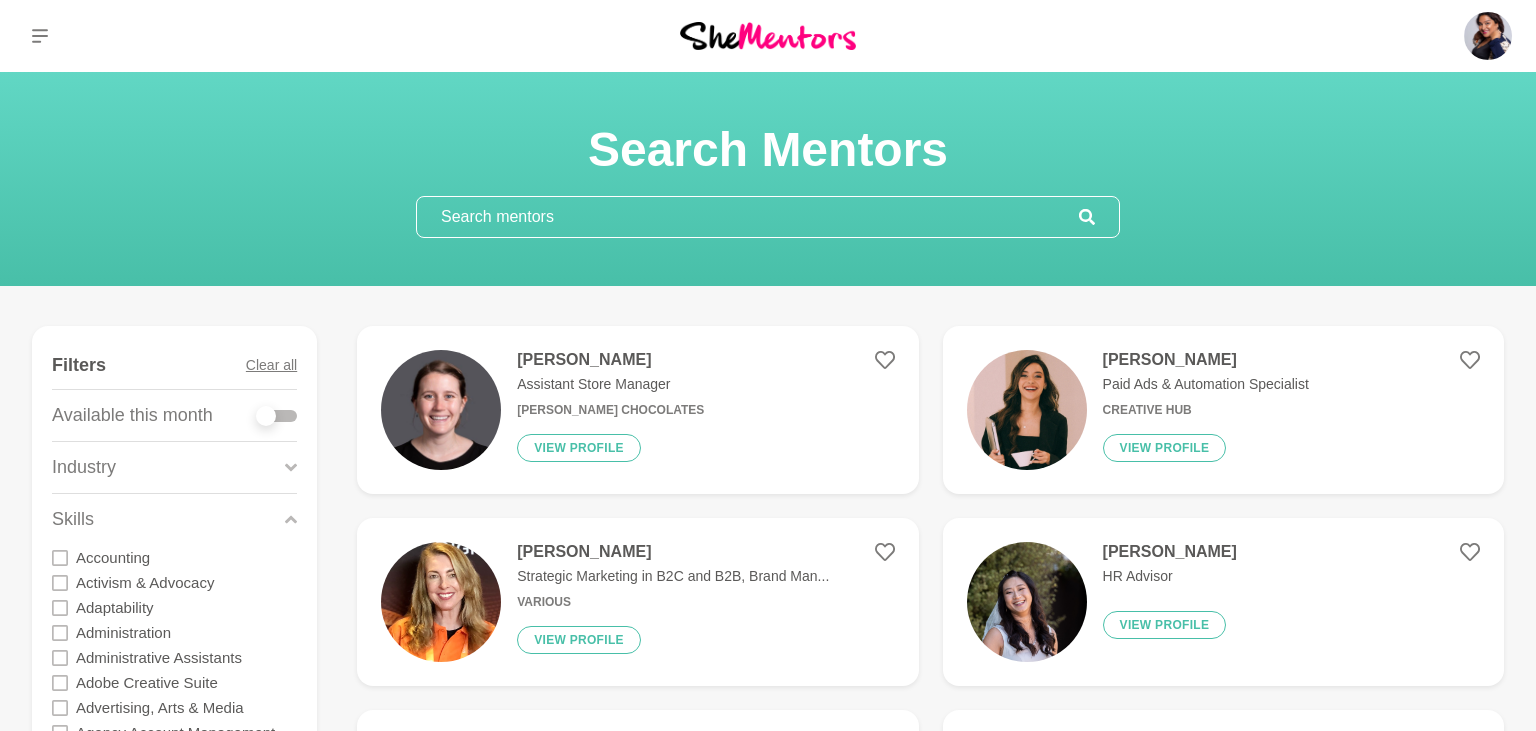 click at bounding box center (277, 416) 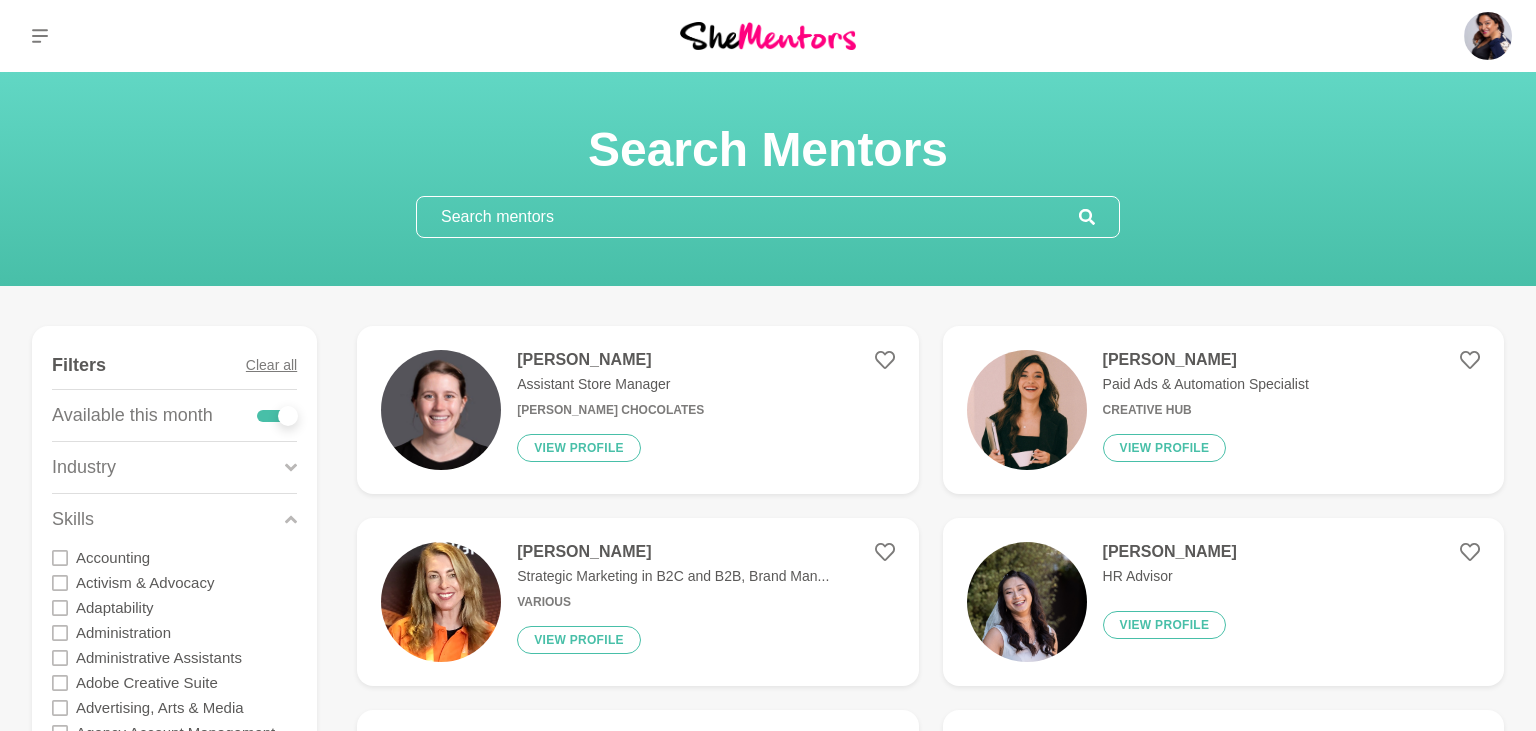 checkbox on "true" 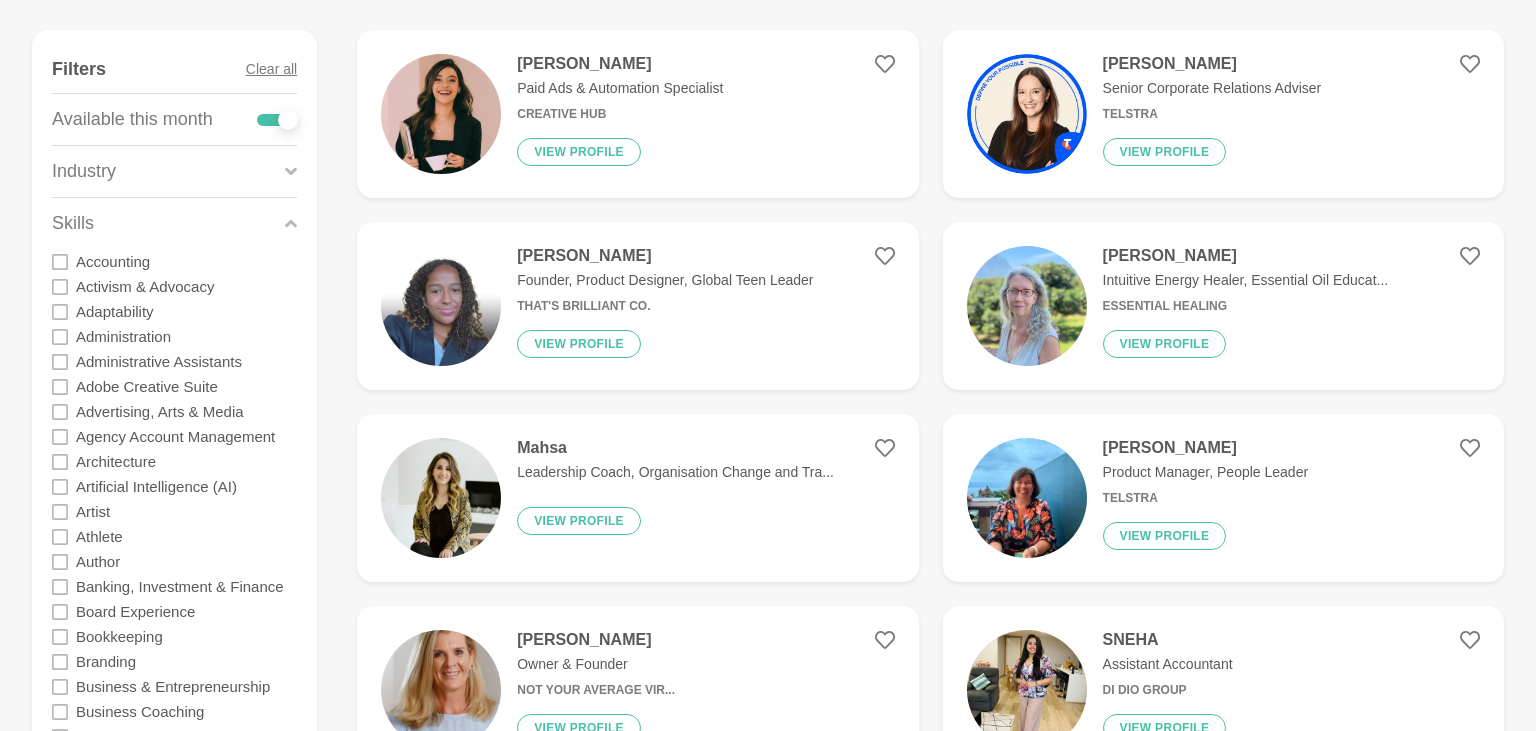 scroll, scrollTop: 316, scrollLeft: 0, axis: vertical 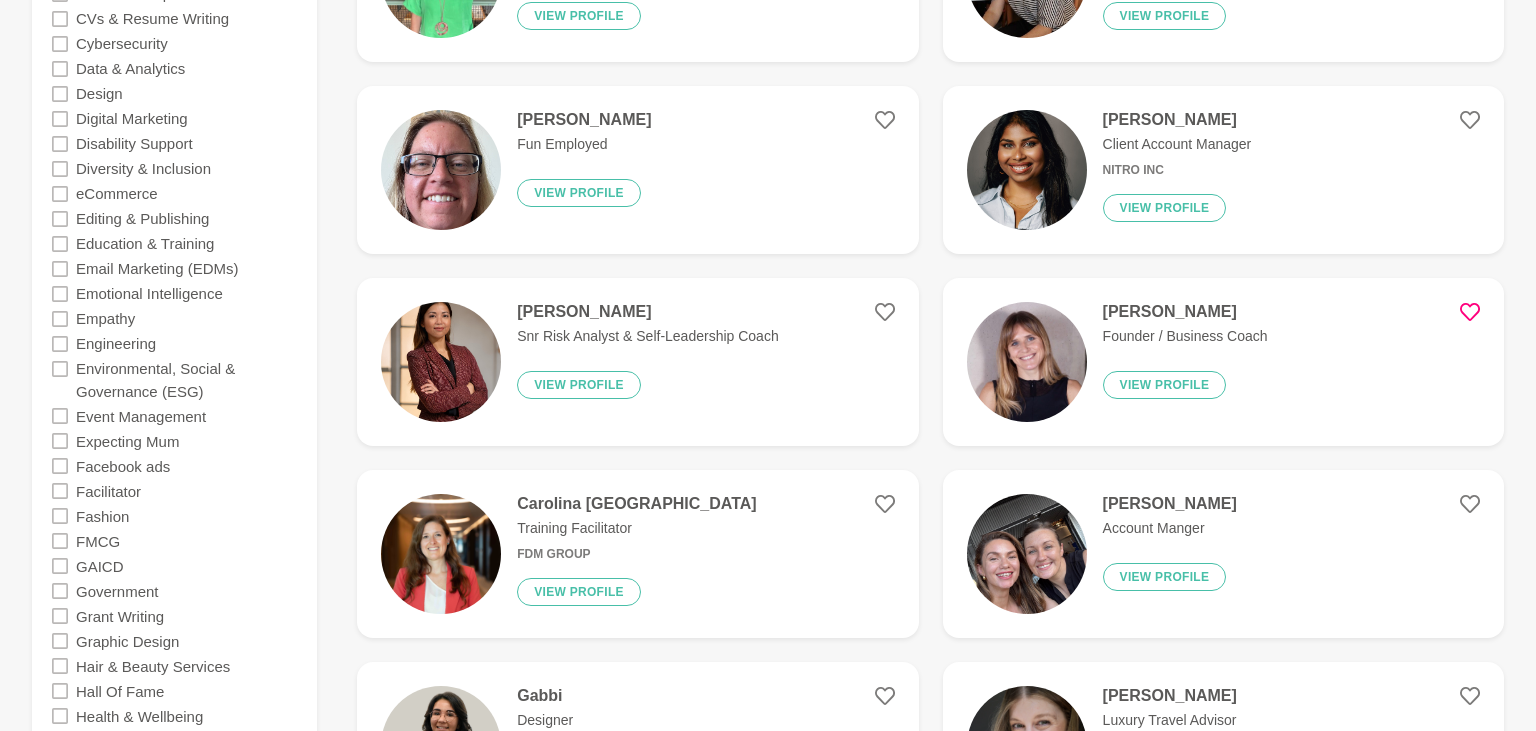 click 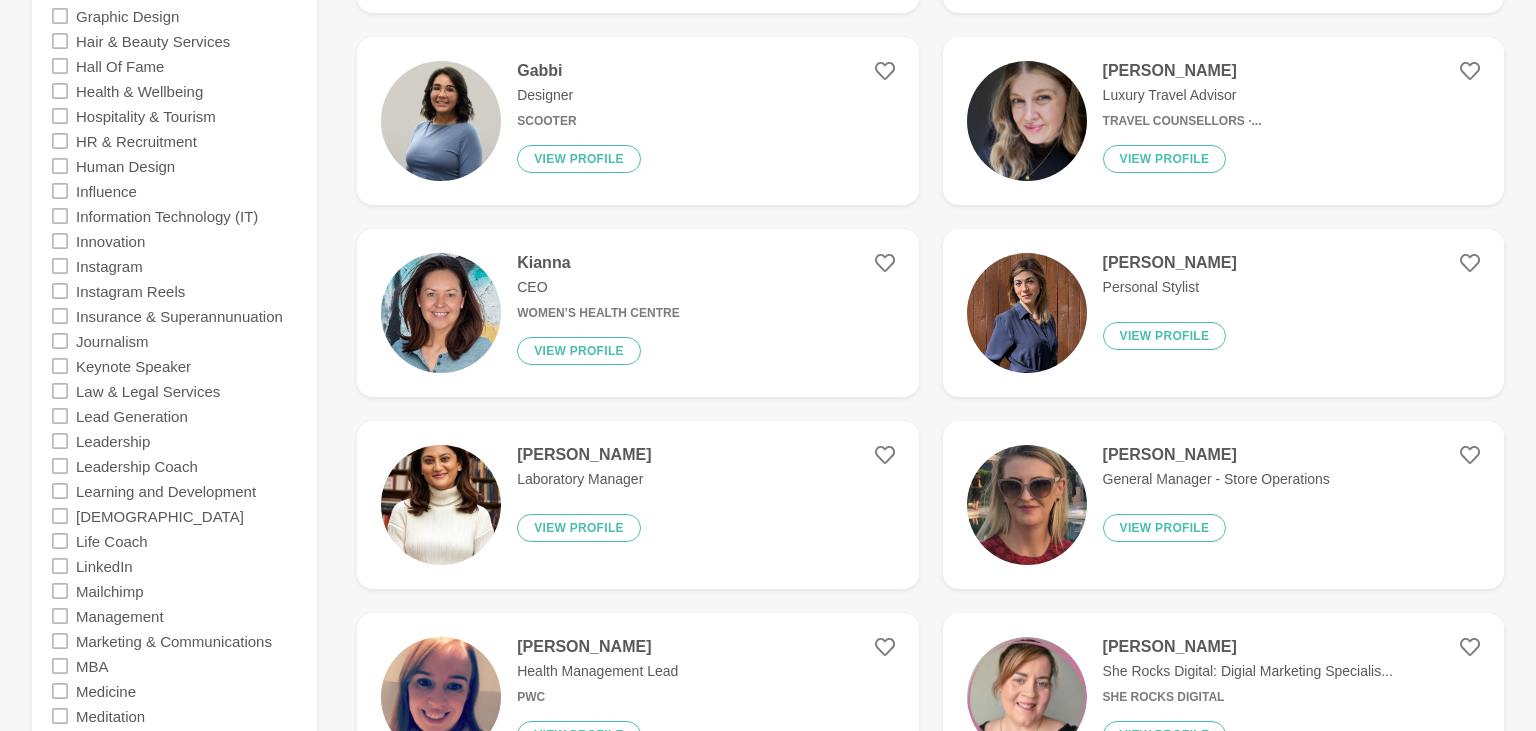 scroll, scrollTop: 2217, scrollLeft: 0, axis: vertical 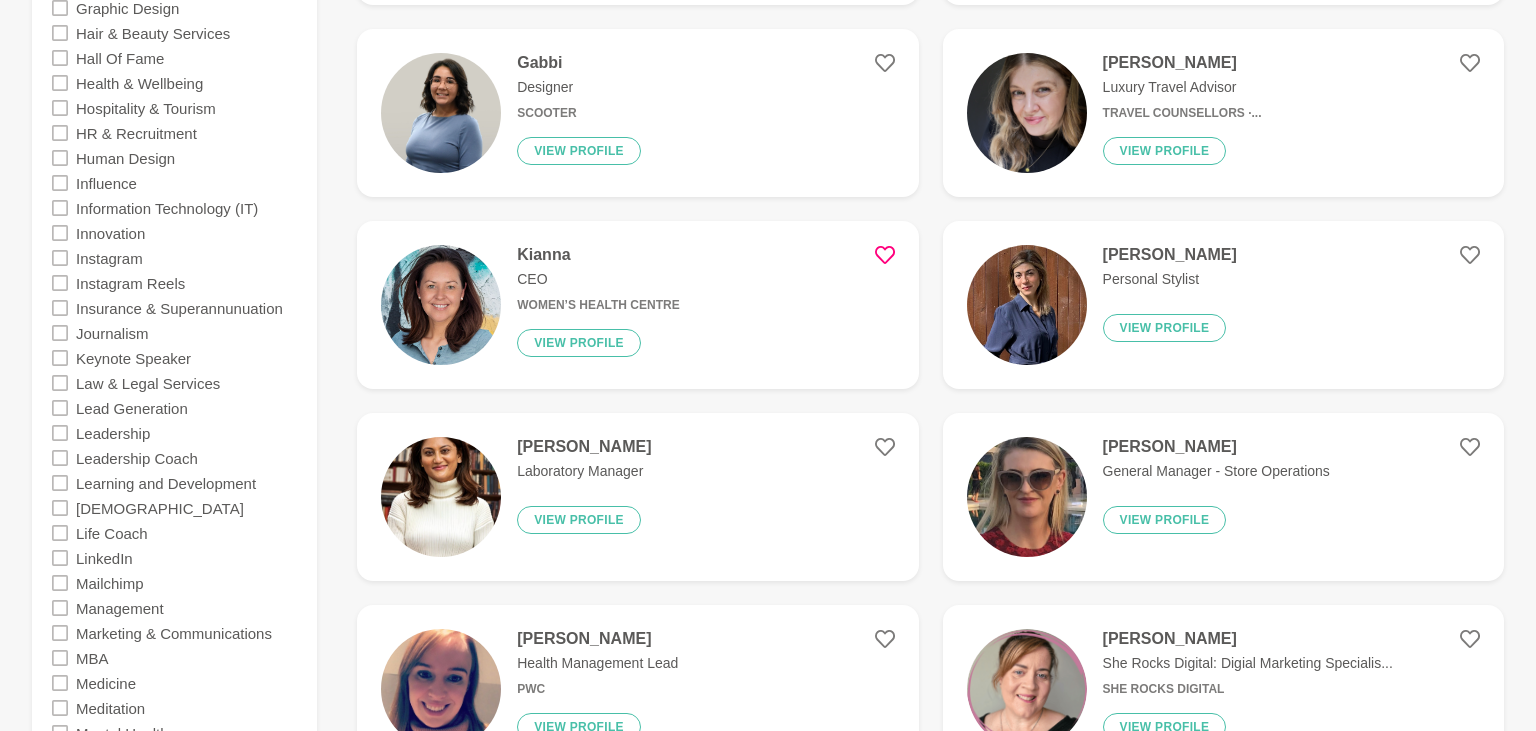 click 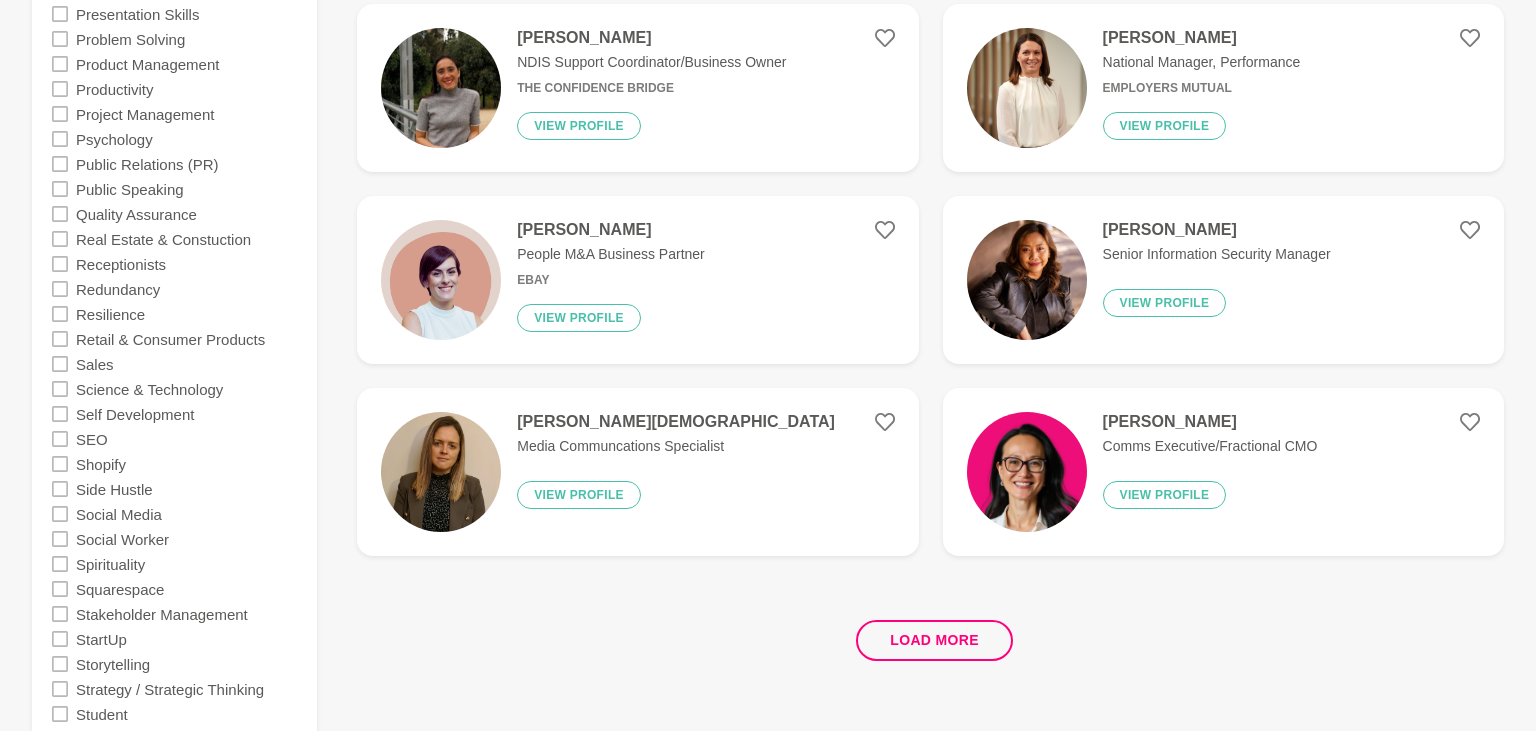 scroll, scrollTop: 3696, scrollLeft: 0, axis: vertical 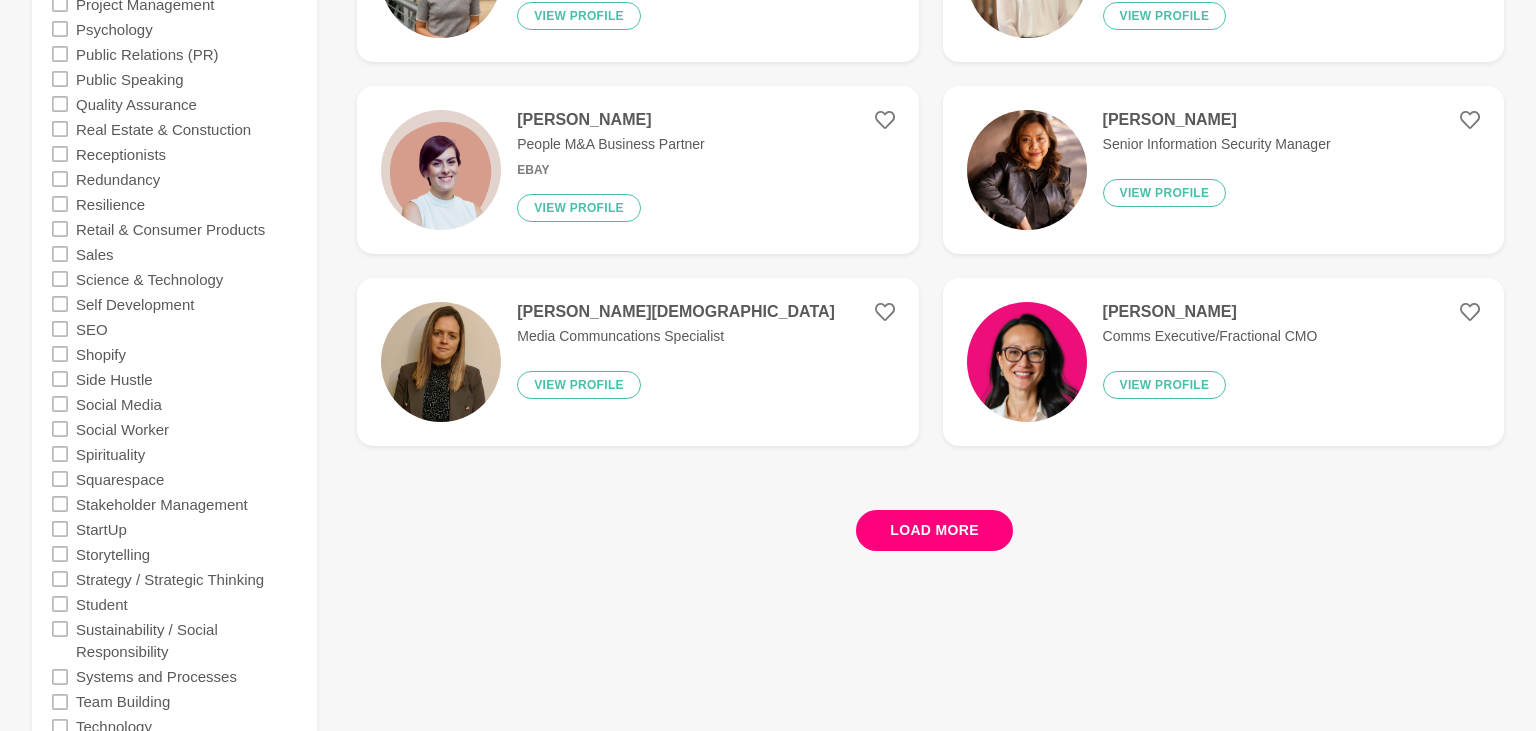click on "Load more" at bounding box center [934, 530] 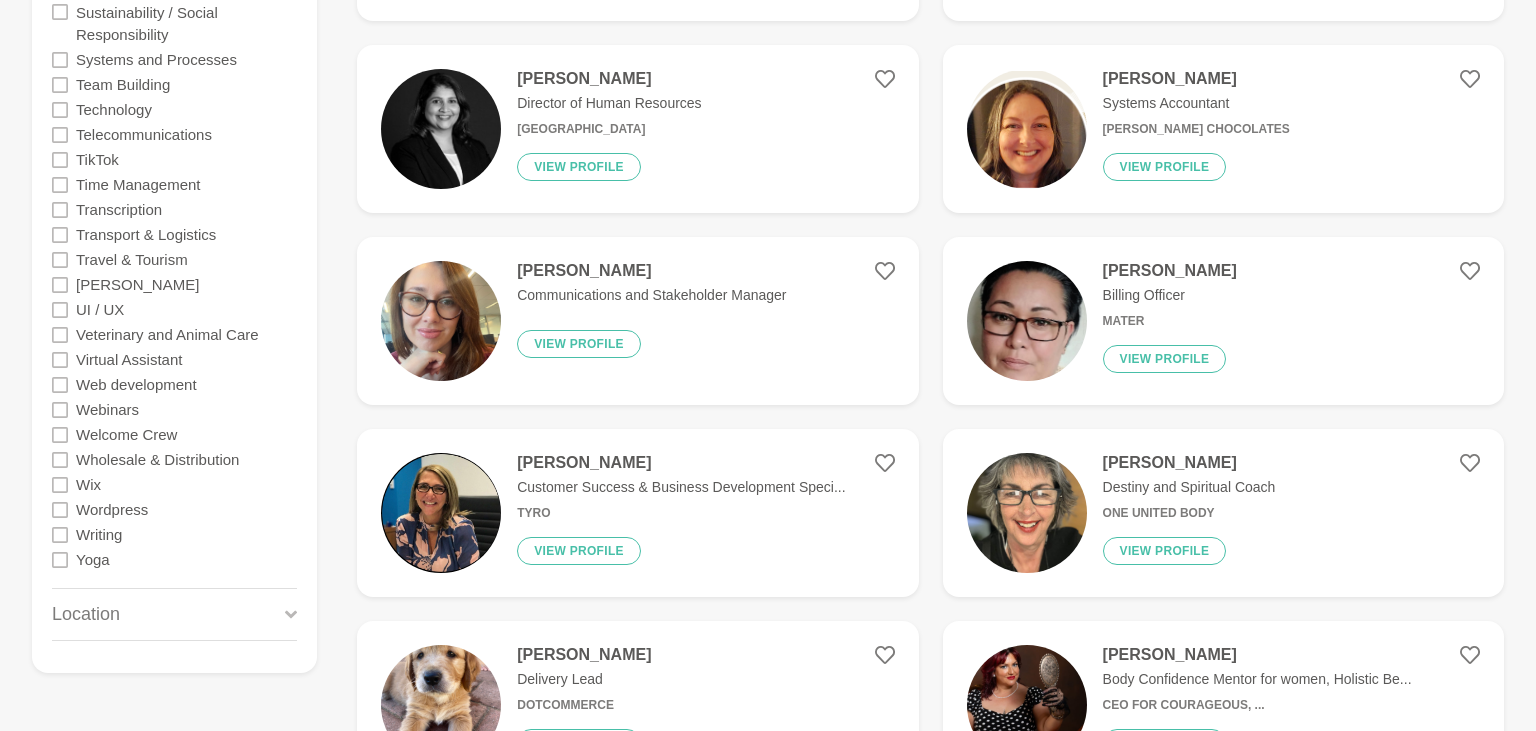 scroll, scrollTop: 4329, scrollLeft: 0, axis: vertical 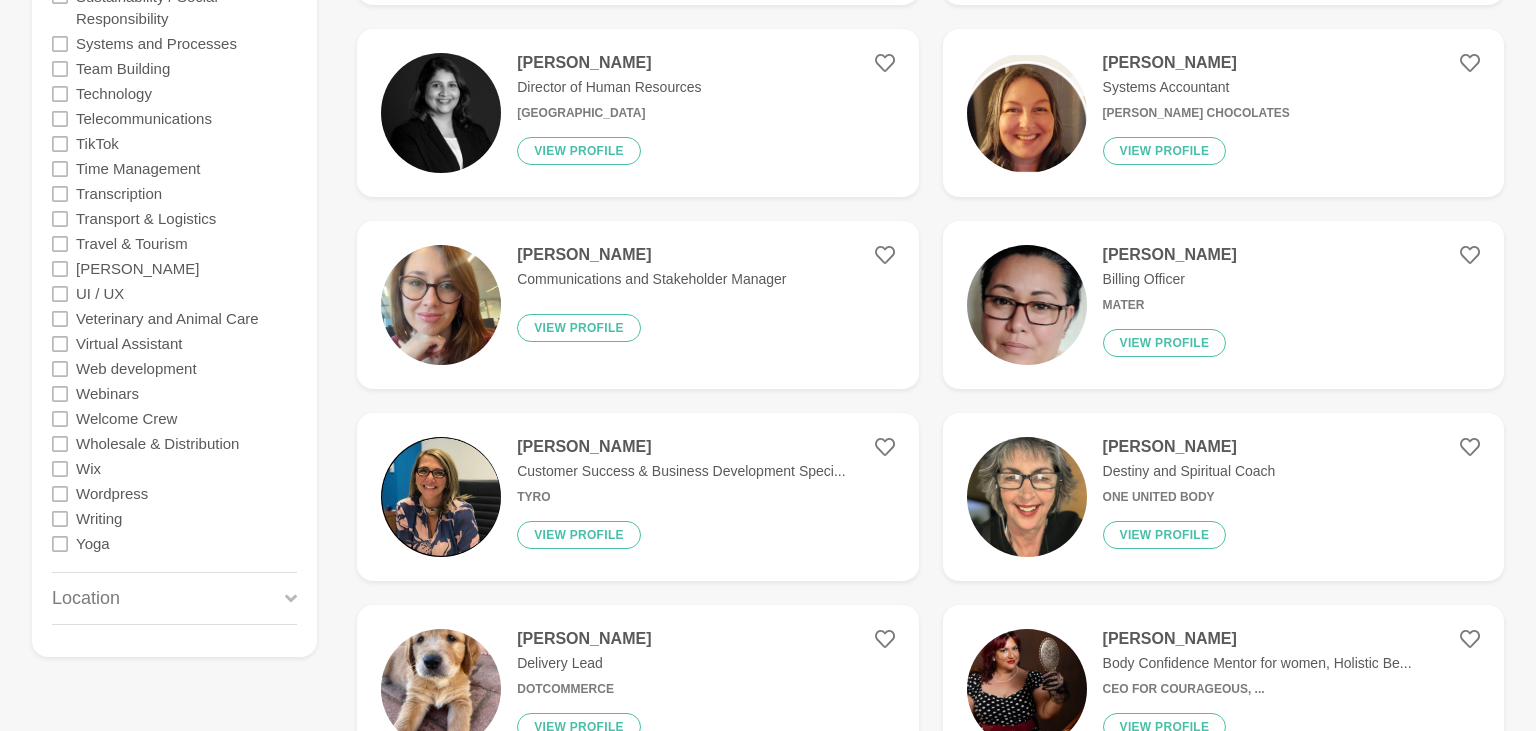 click 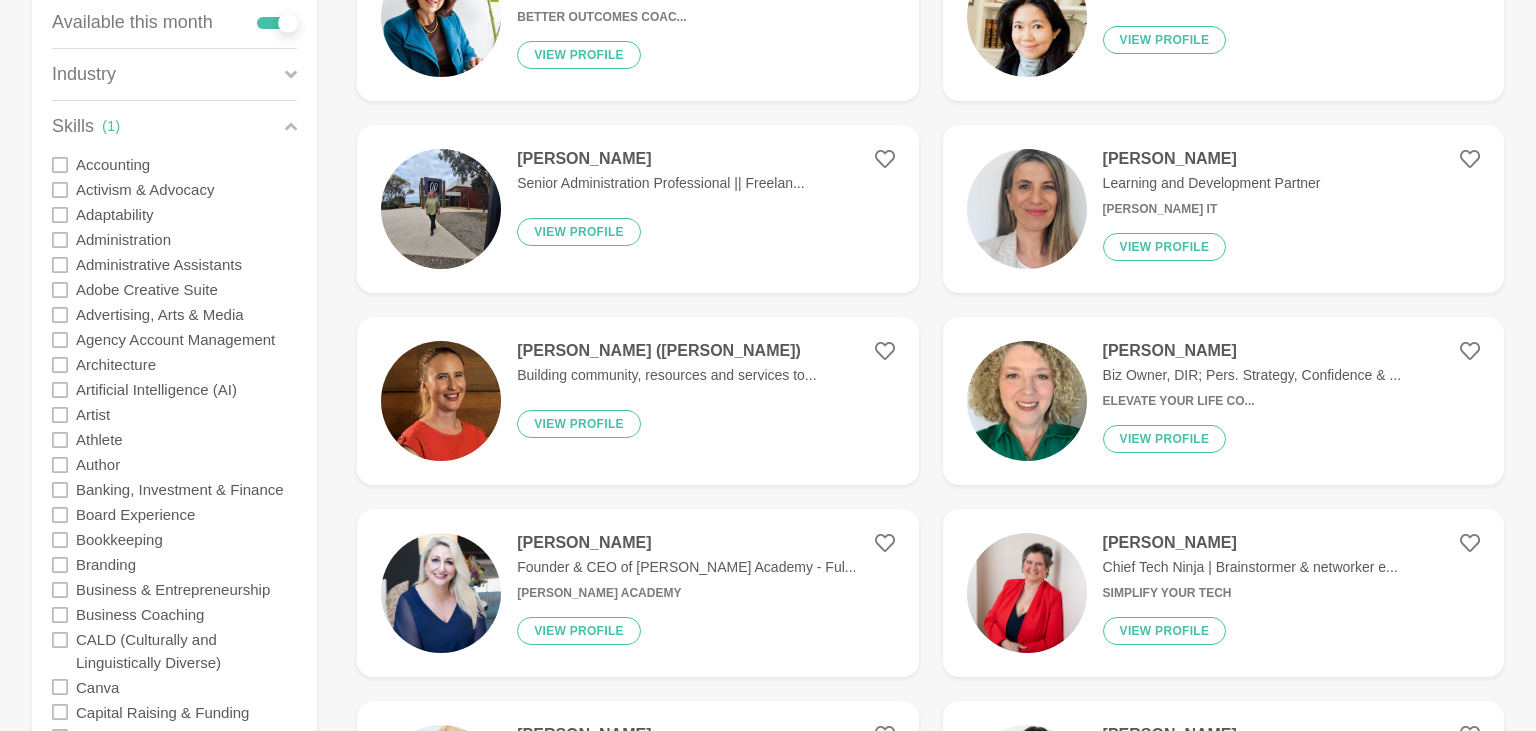 scroll, scrollTop: 422, scrollLeft: 0, axis: vertical 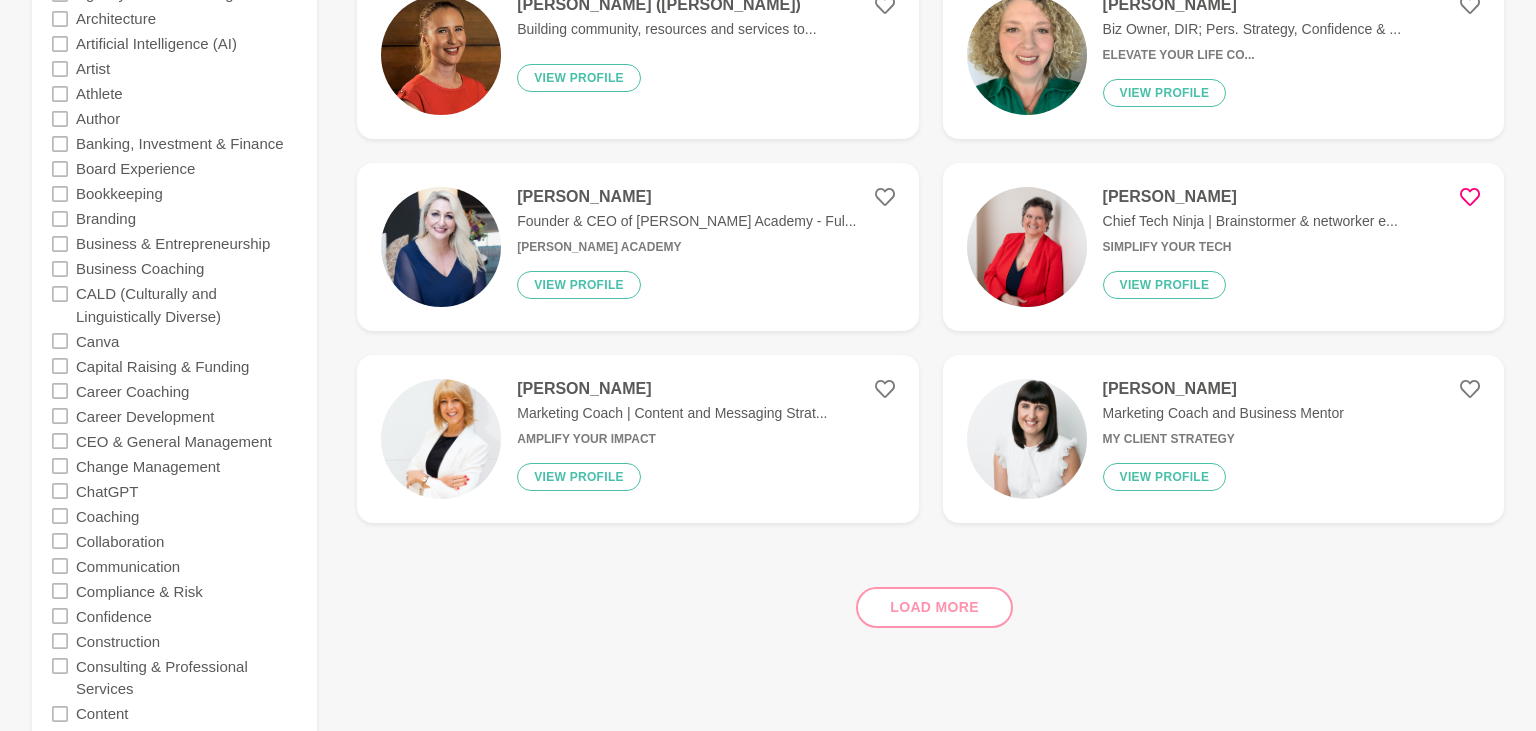 click 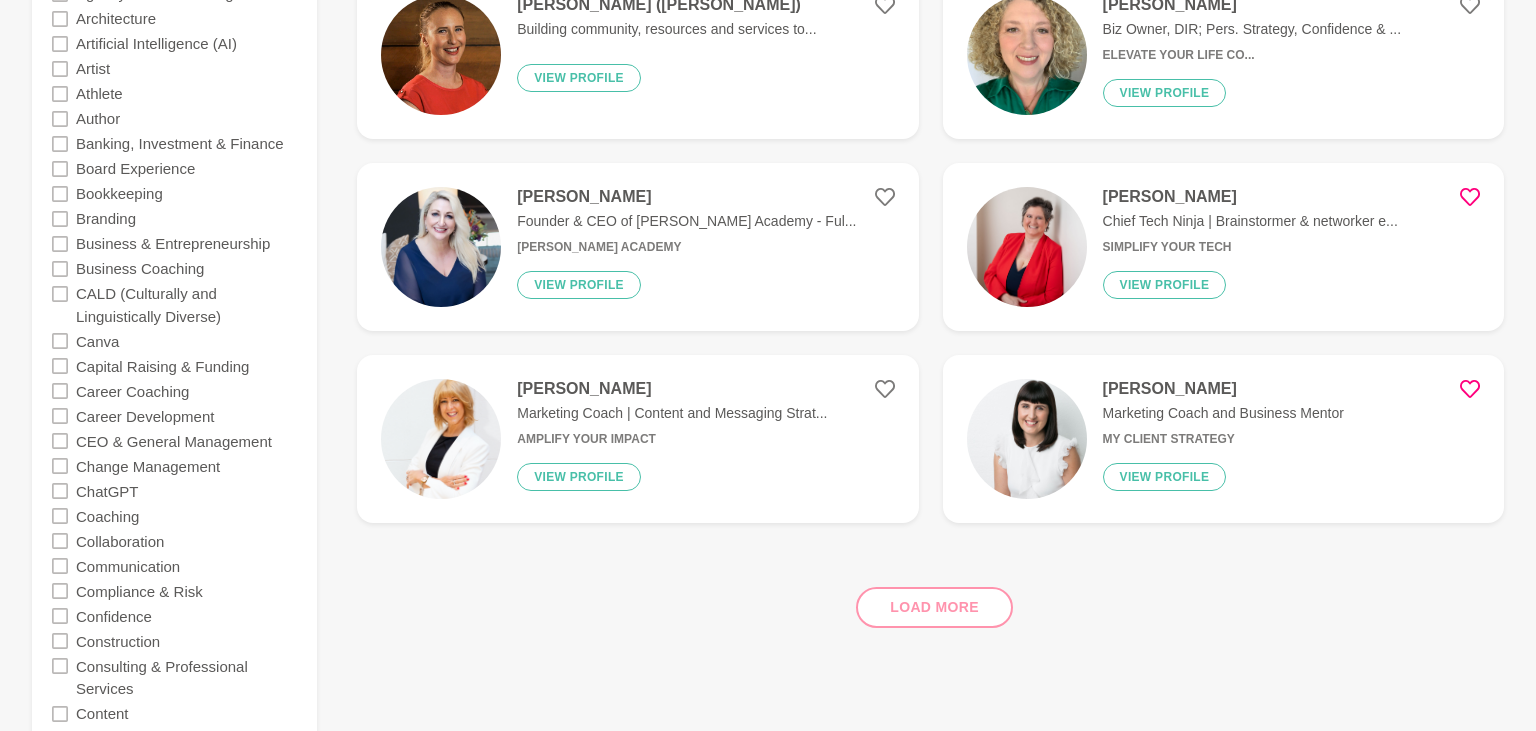 click 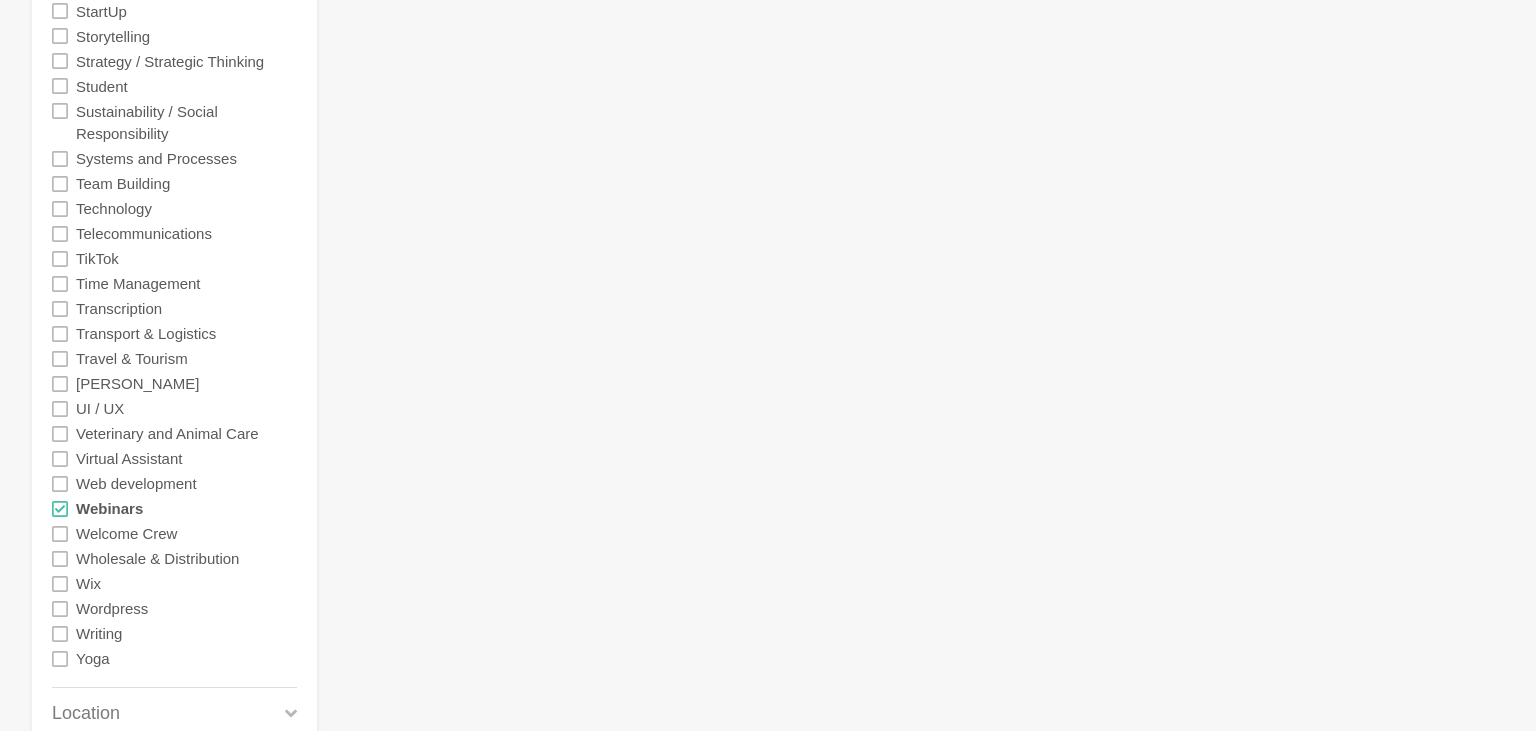 scroll, scrollTop: 4224, scrollLeft: 0, axis: vertical 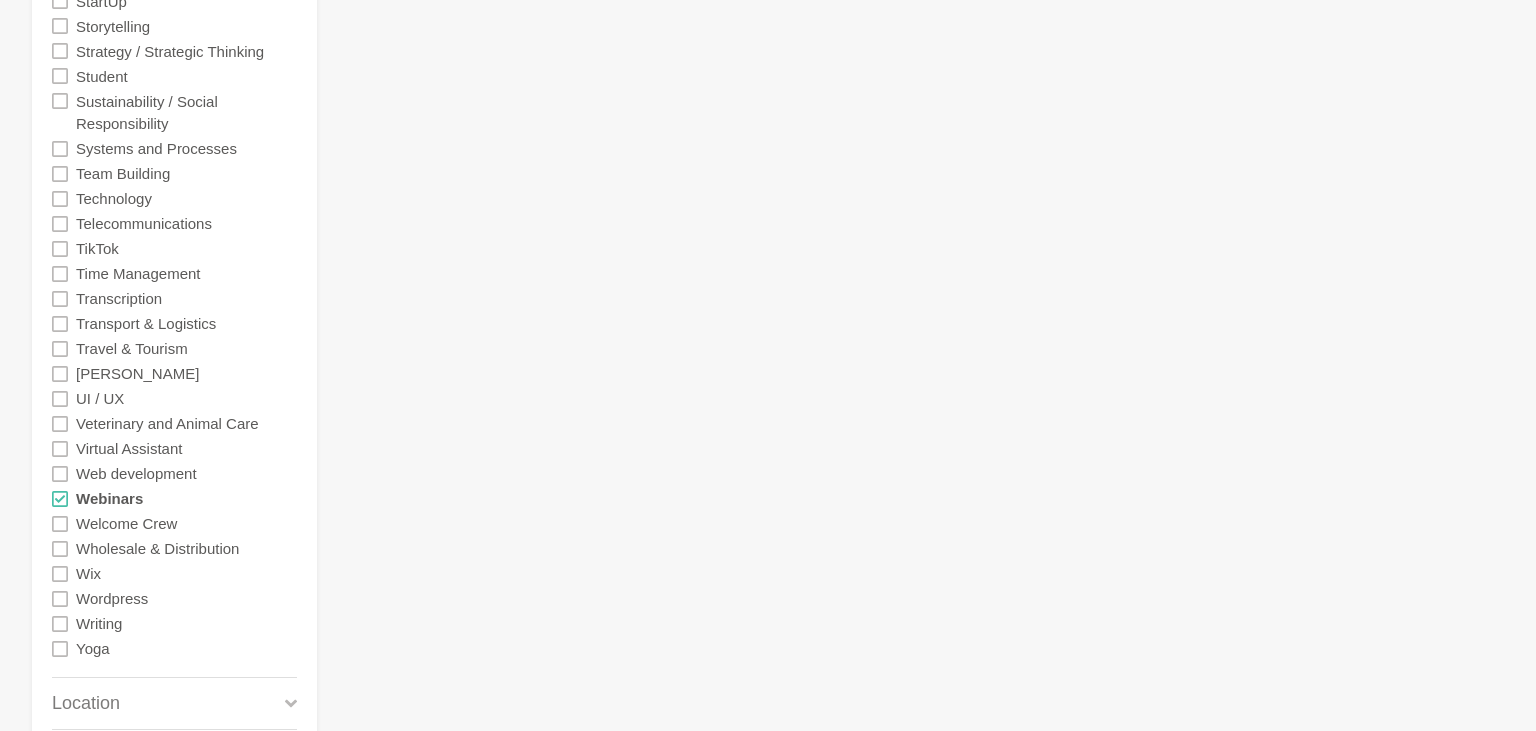 click 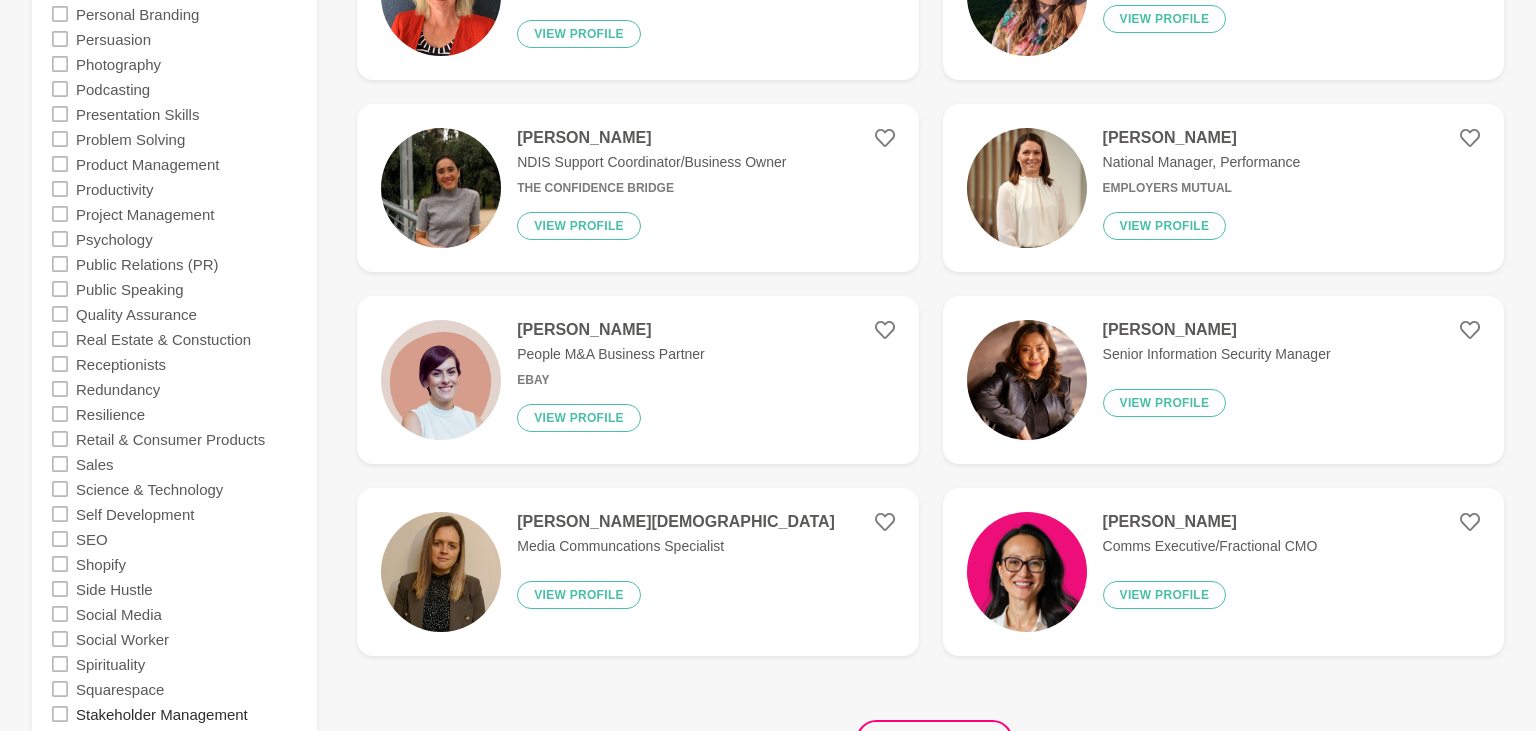 scroll, scrollTop: 3484, scrollLeft: 0, axis: vertical 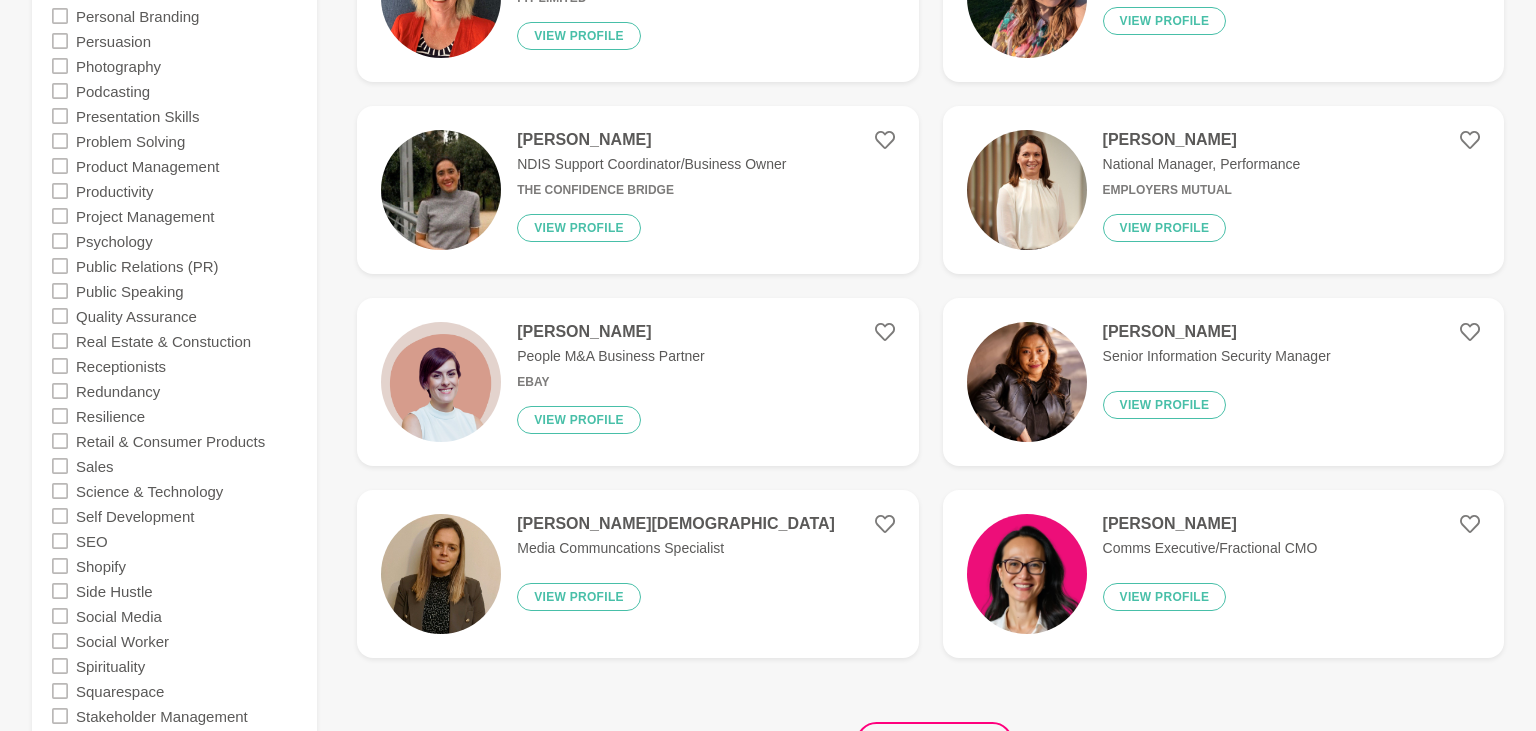 click 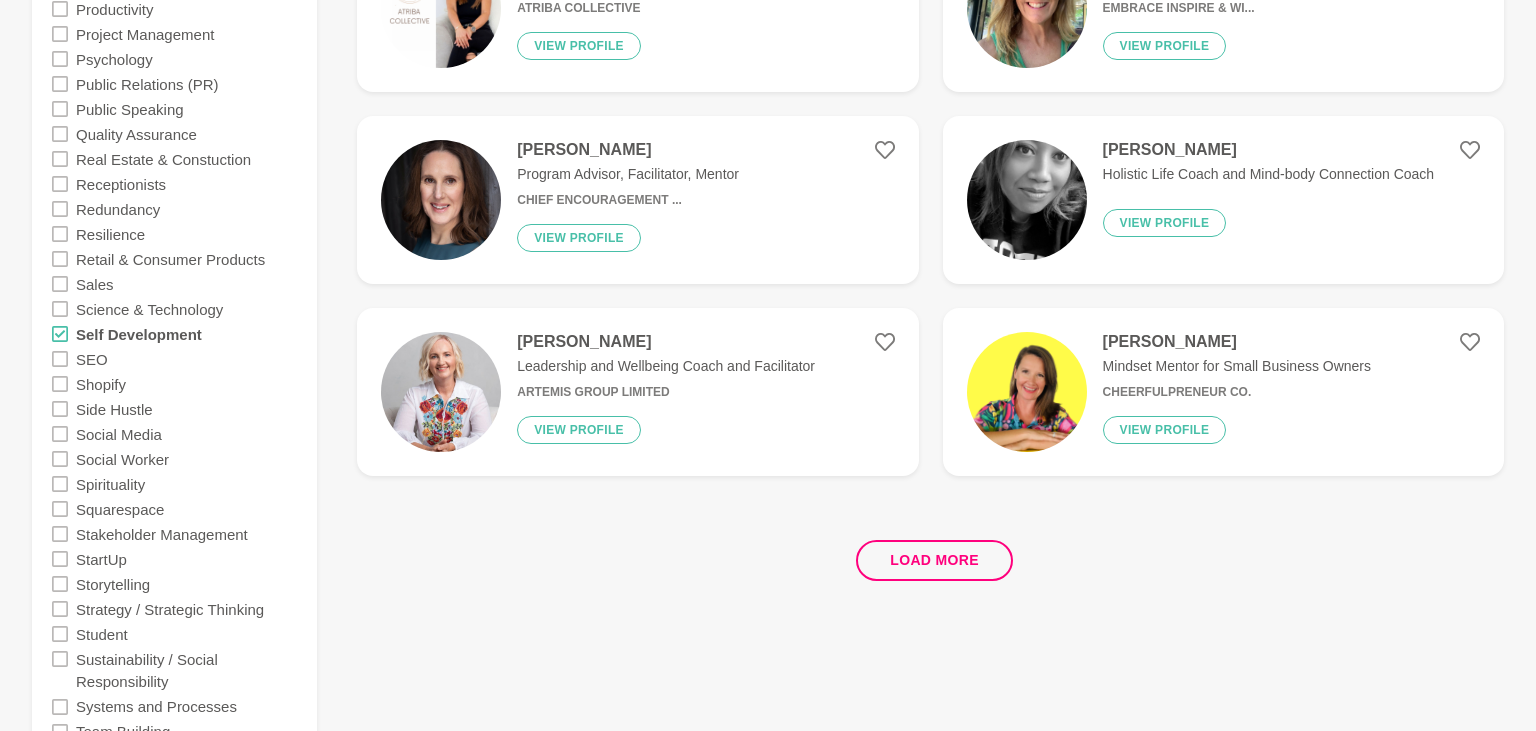 scroll, scrollTop: 3696, scrollLeft: 0, axis: vertical 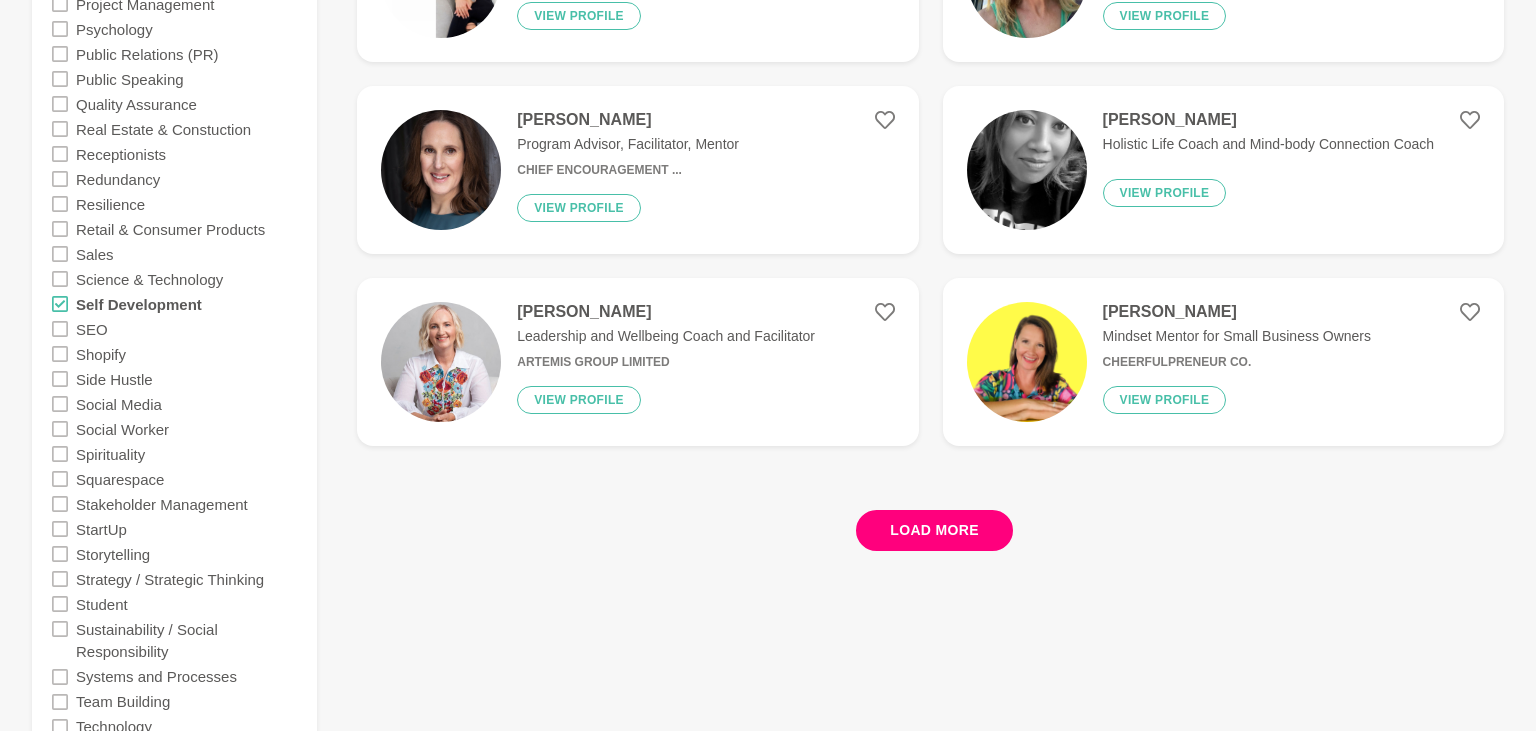 click on "Load more" at bounding box center [934, 530] 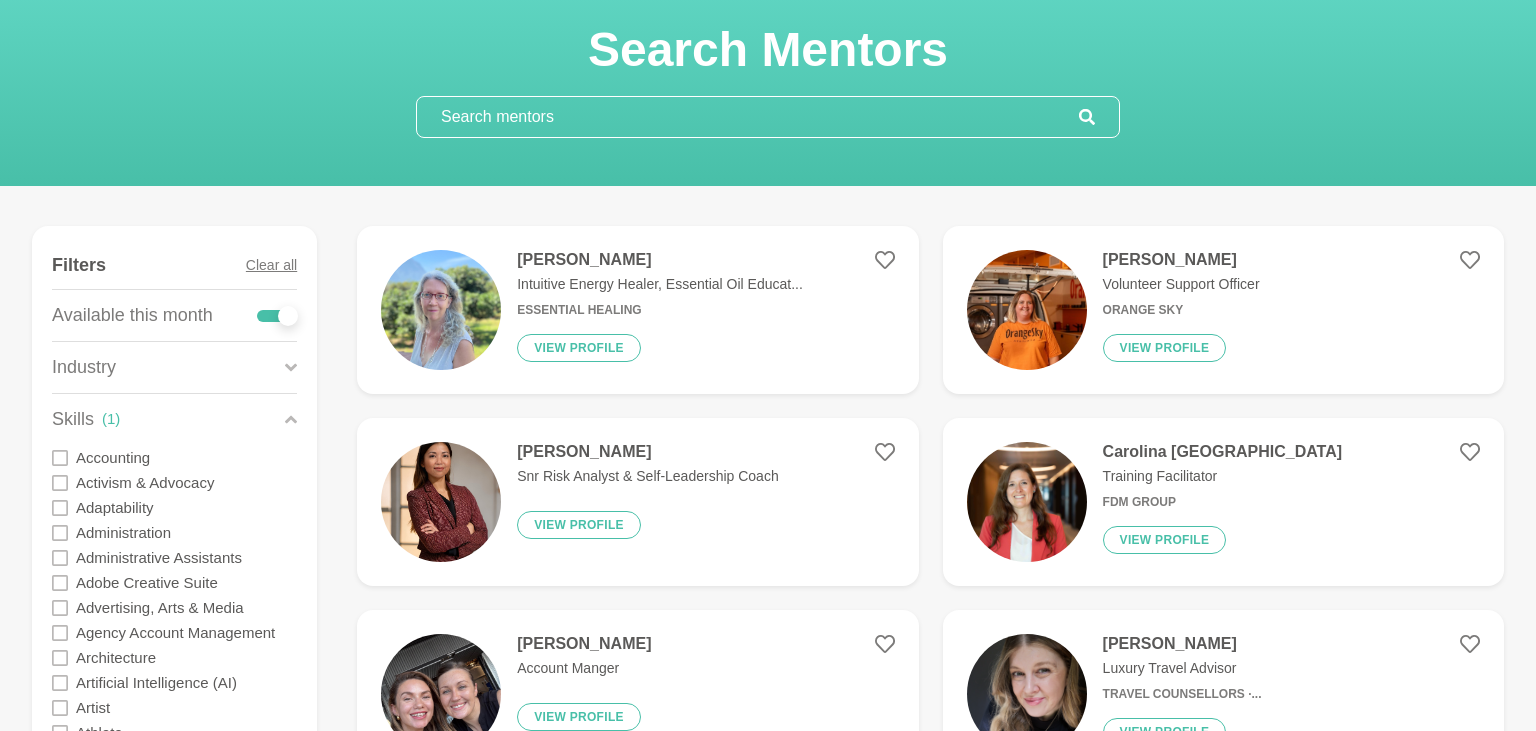 scroll, scrollTop: 105, scrollLeft: 0, axis: vertical 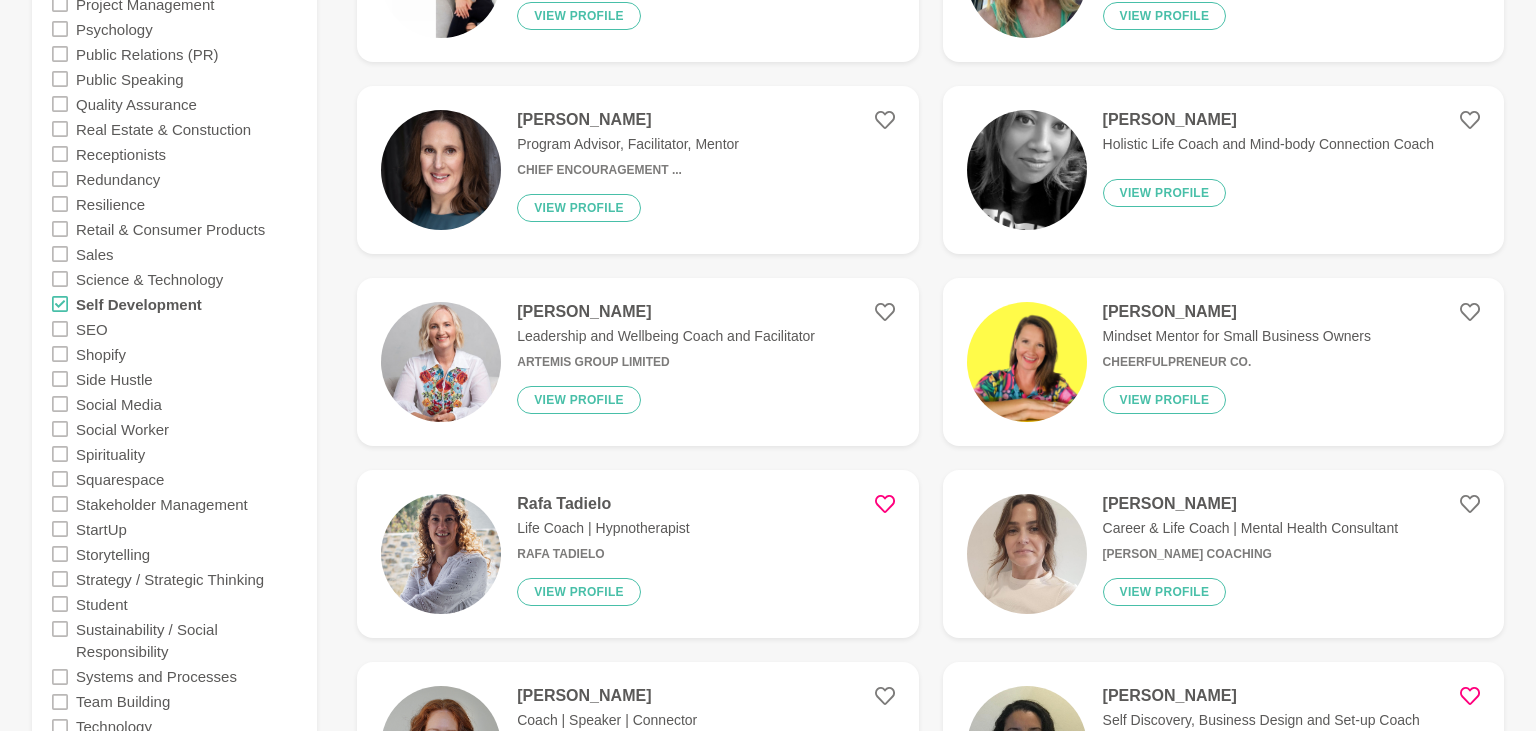 click 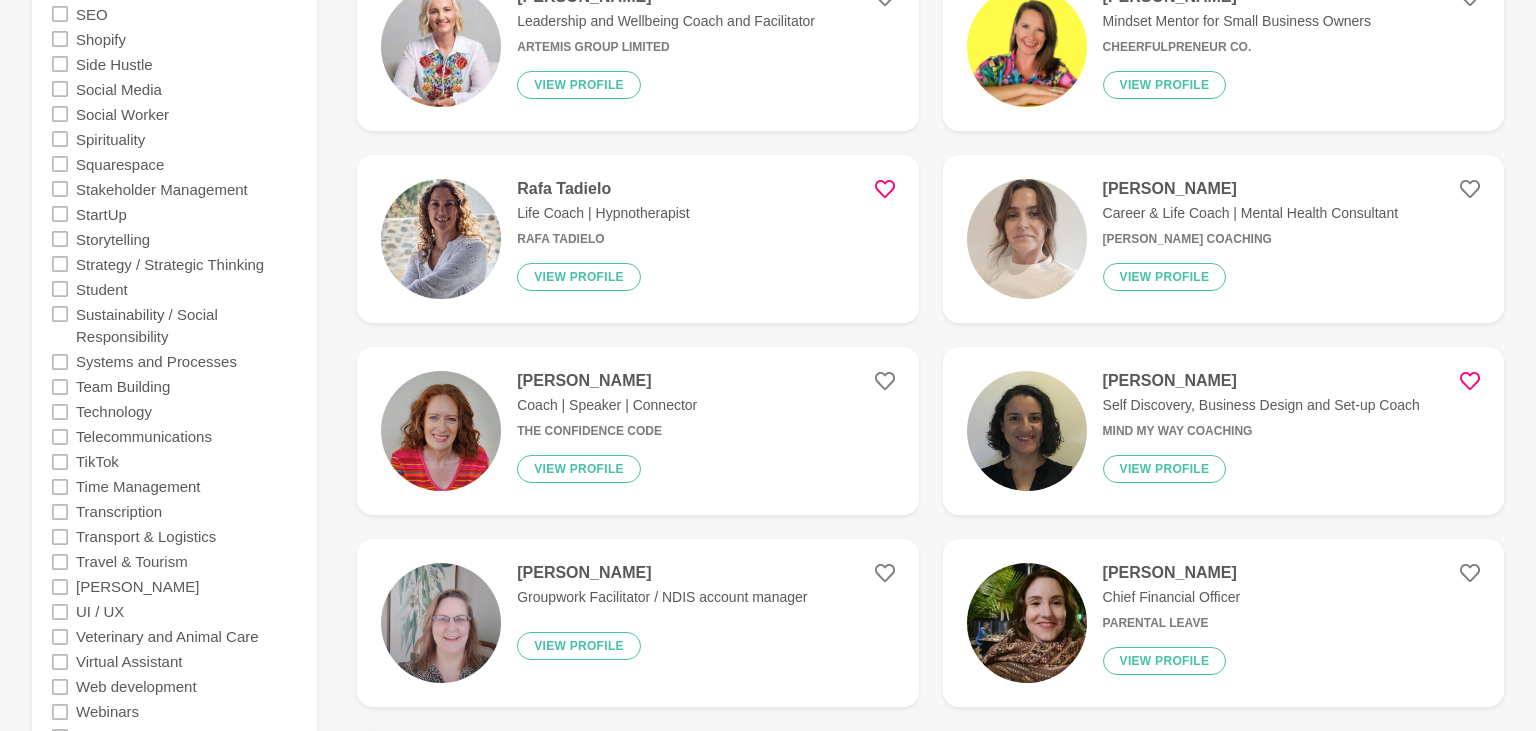 scroll, scrollTop: 4012, scrollLeft: 0, axis: vertical 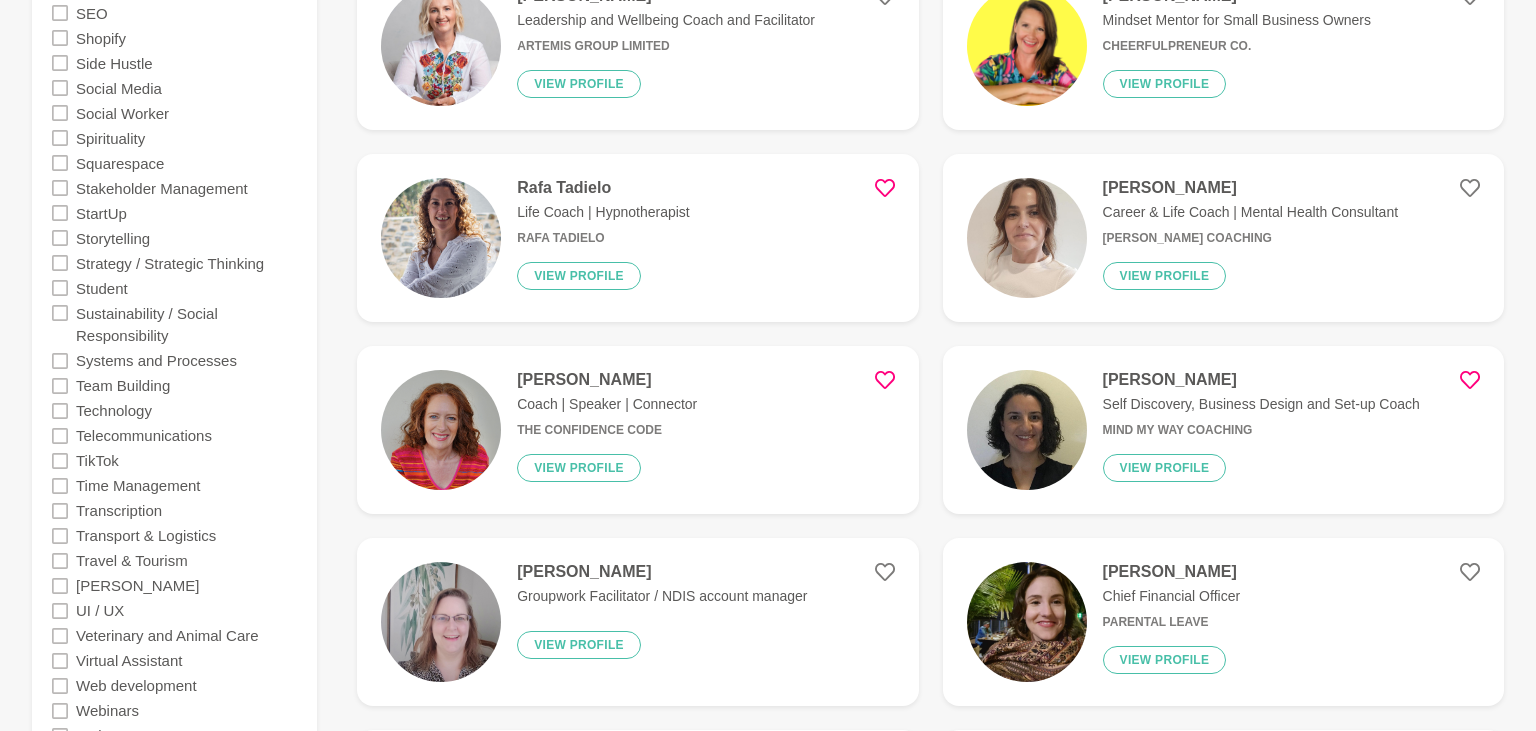 click 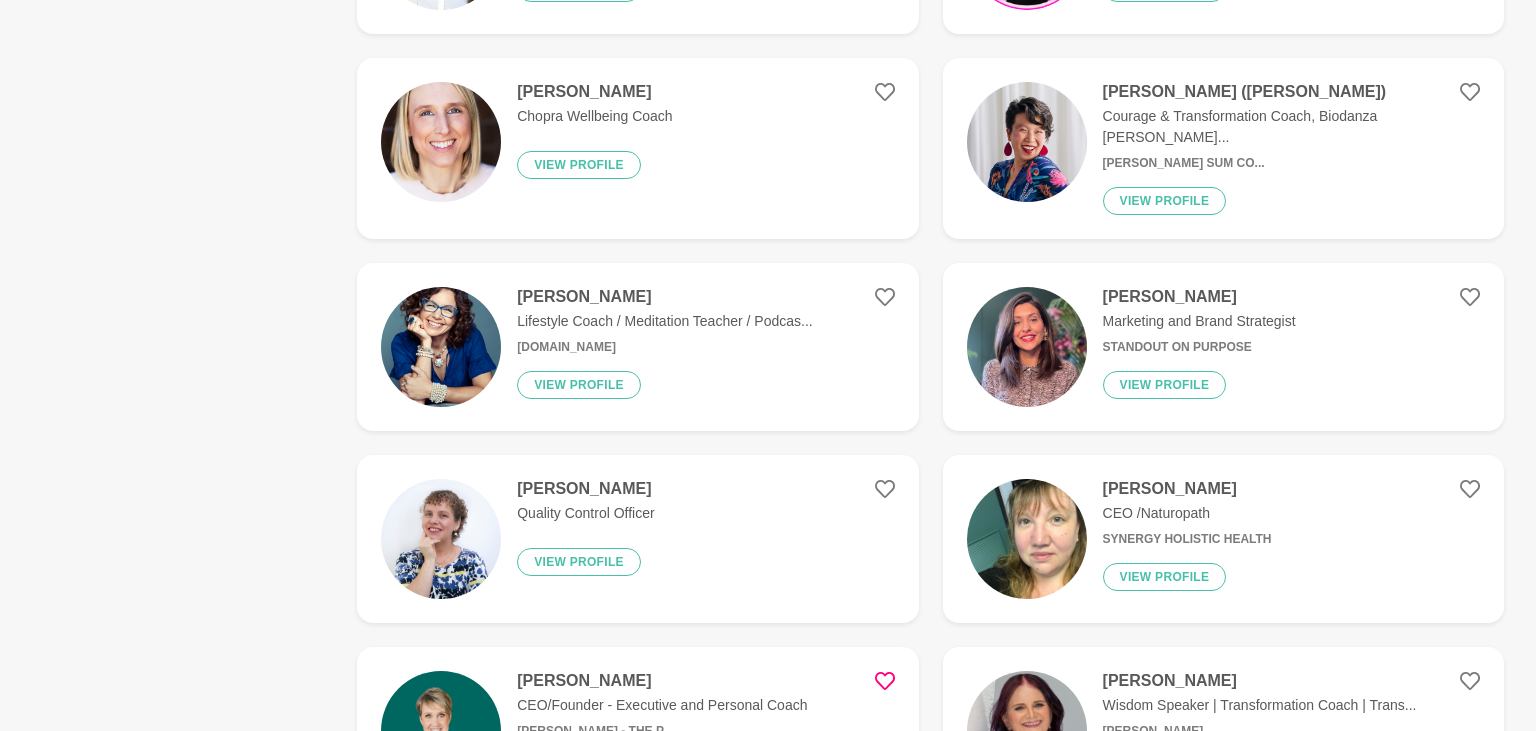scroll, scrollTop: 5068, scrollLeft: 0, axis: vertical 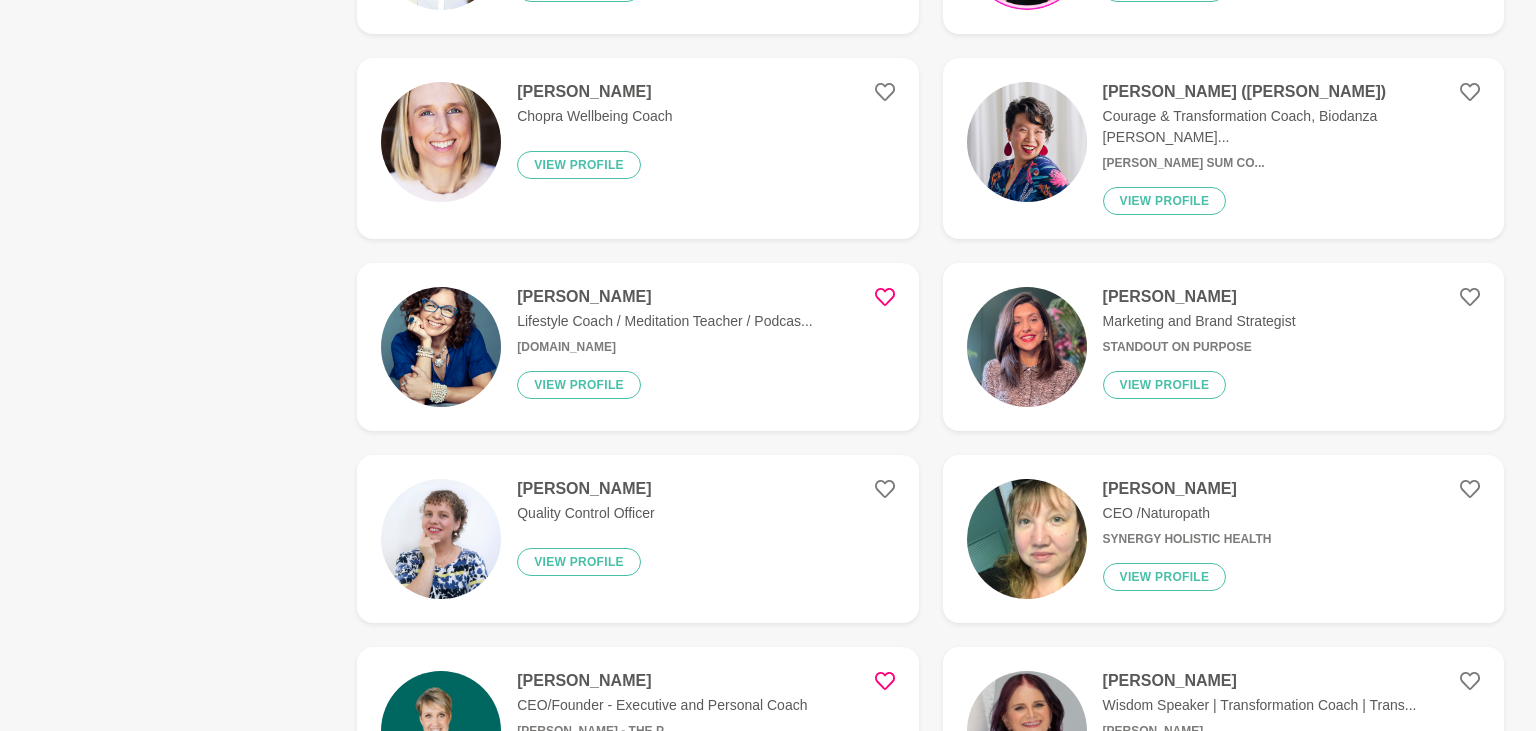 click 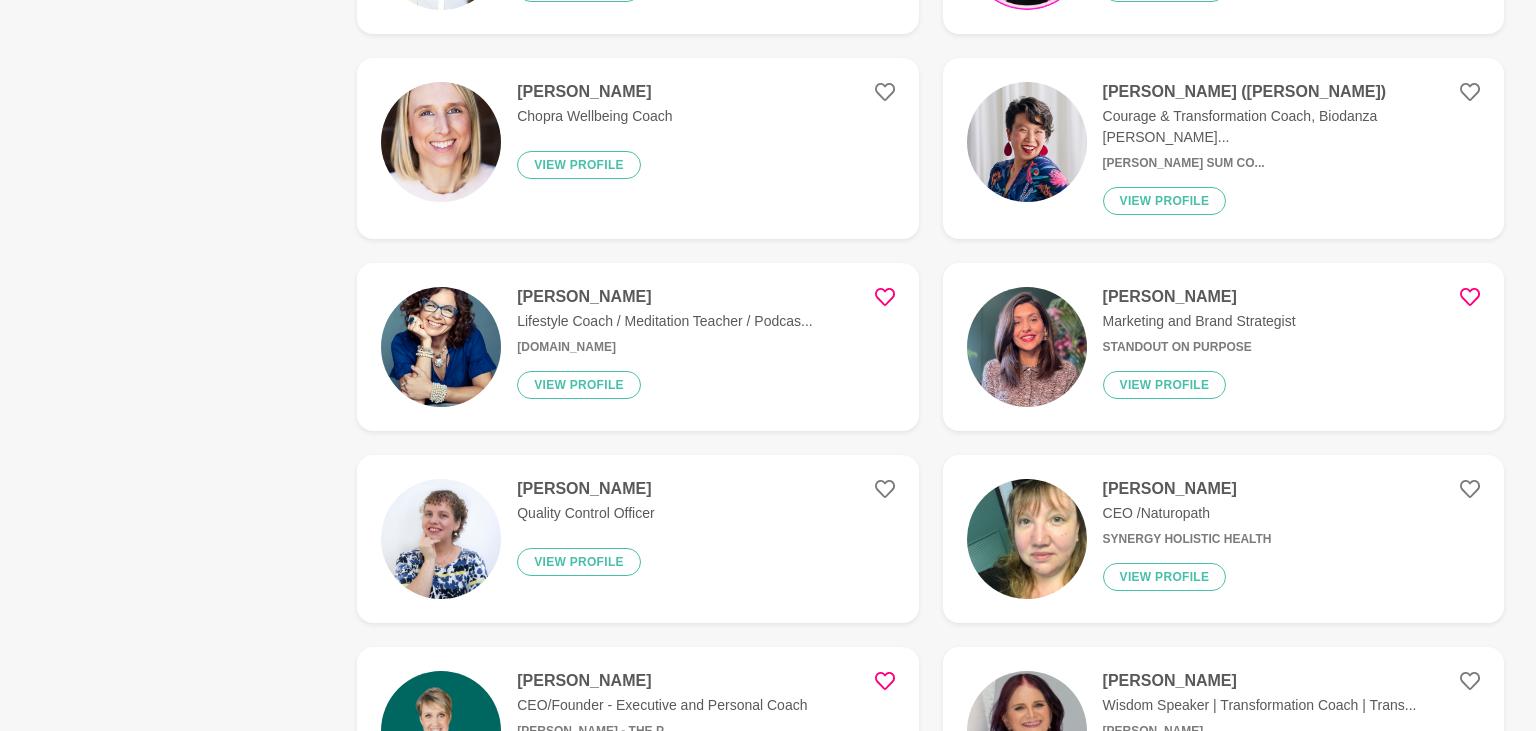 click 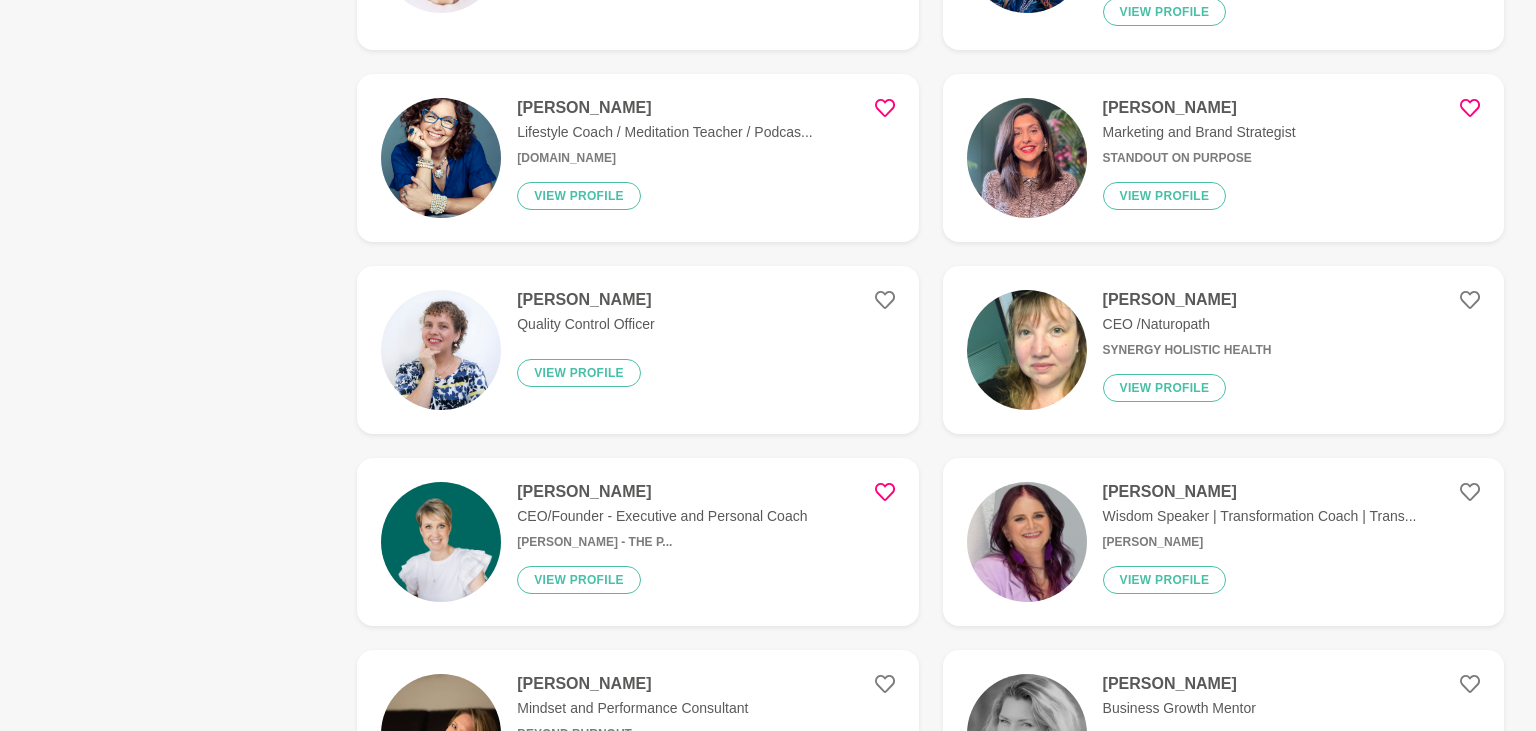 scroll, scrollTop: 5385, scrollLeft: 0, axis: vertical 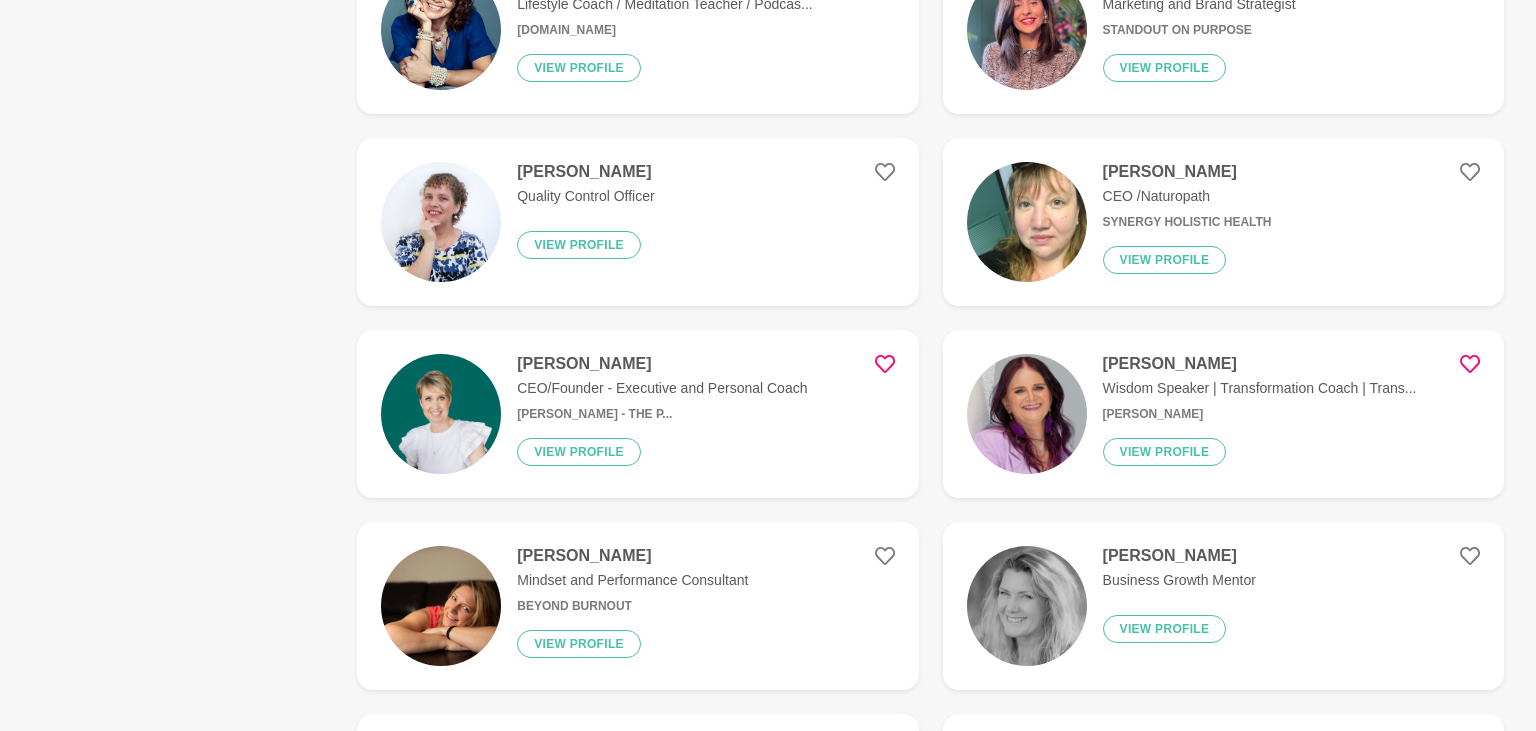 click 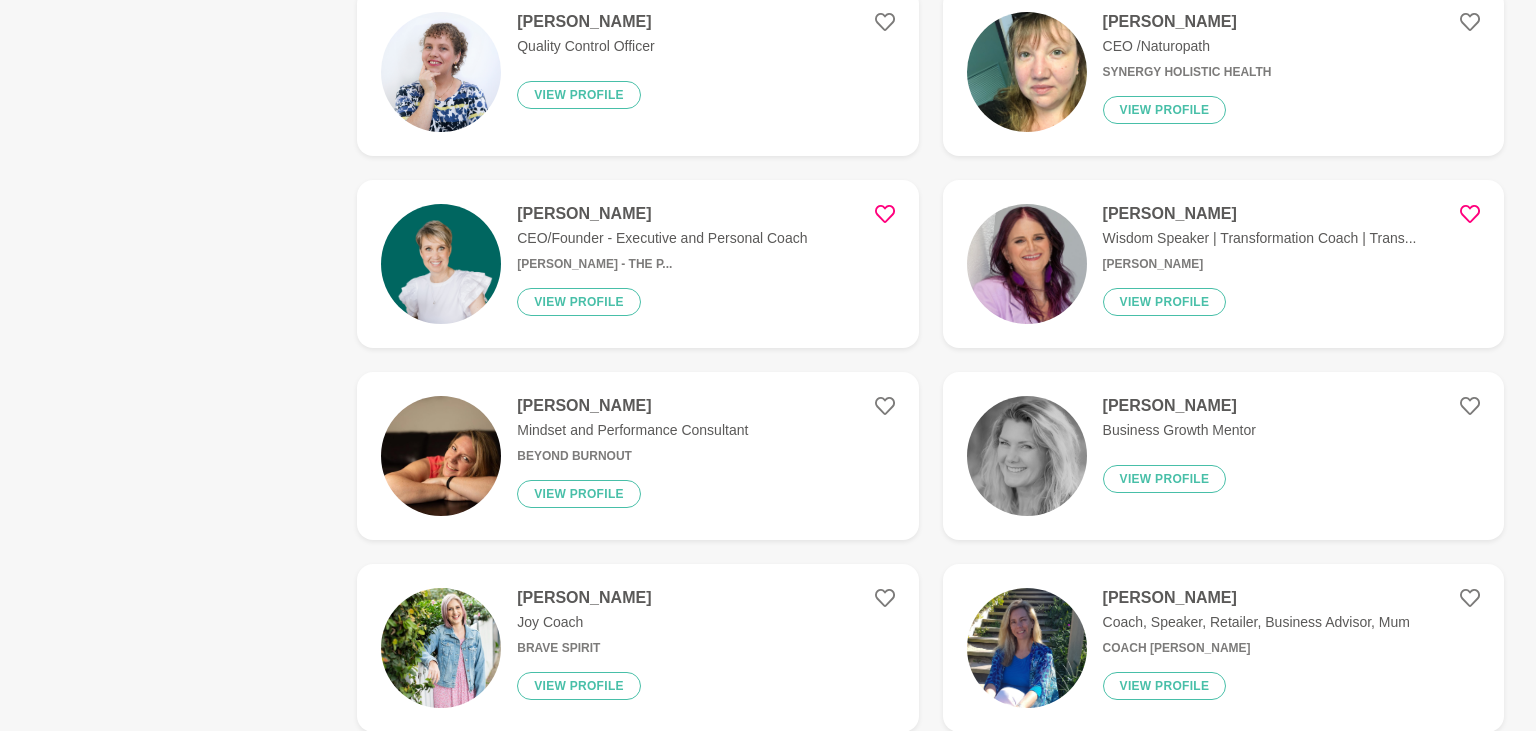 scroll, scrollTop: 5596, scrollLeft: 0, axis: vertical 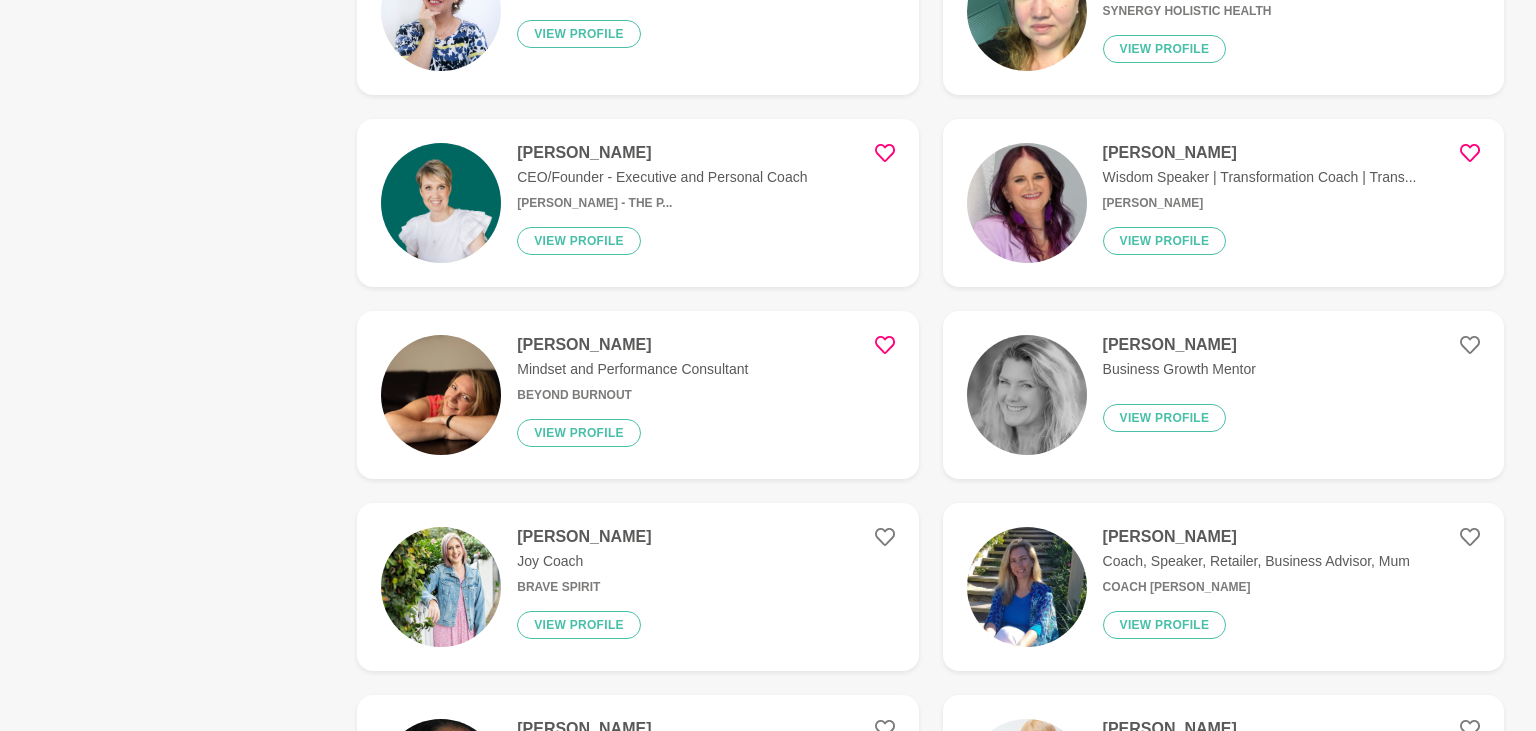 click 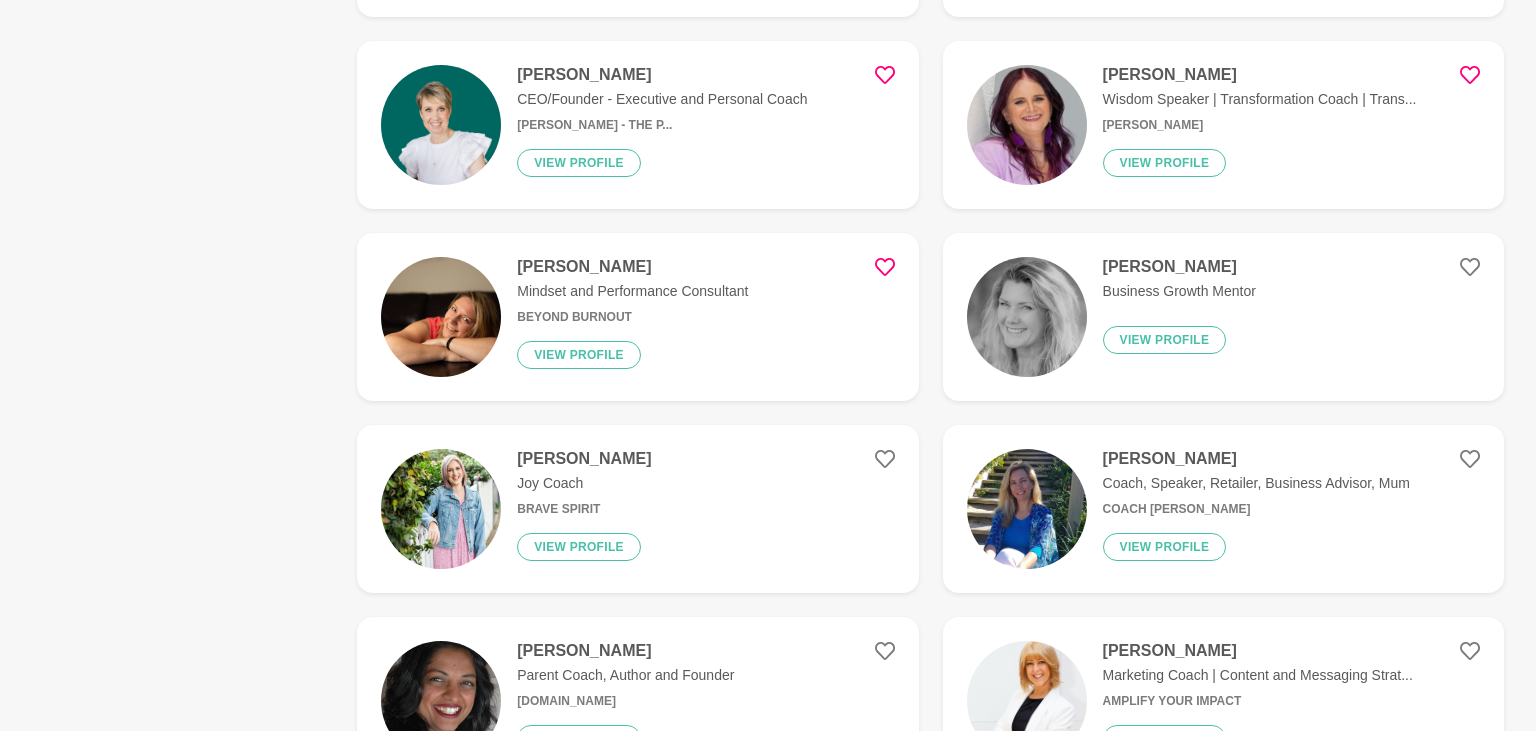 scroll, scrollTop: 5913, scrollLeft: 0, axis: vertical 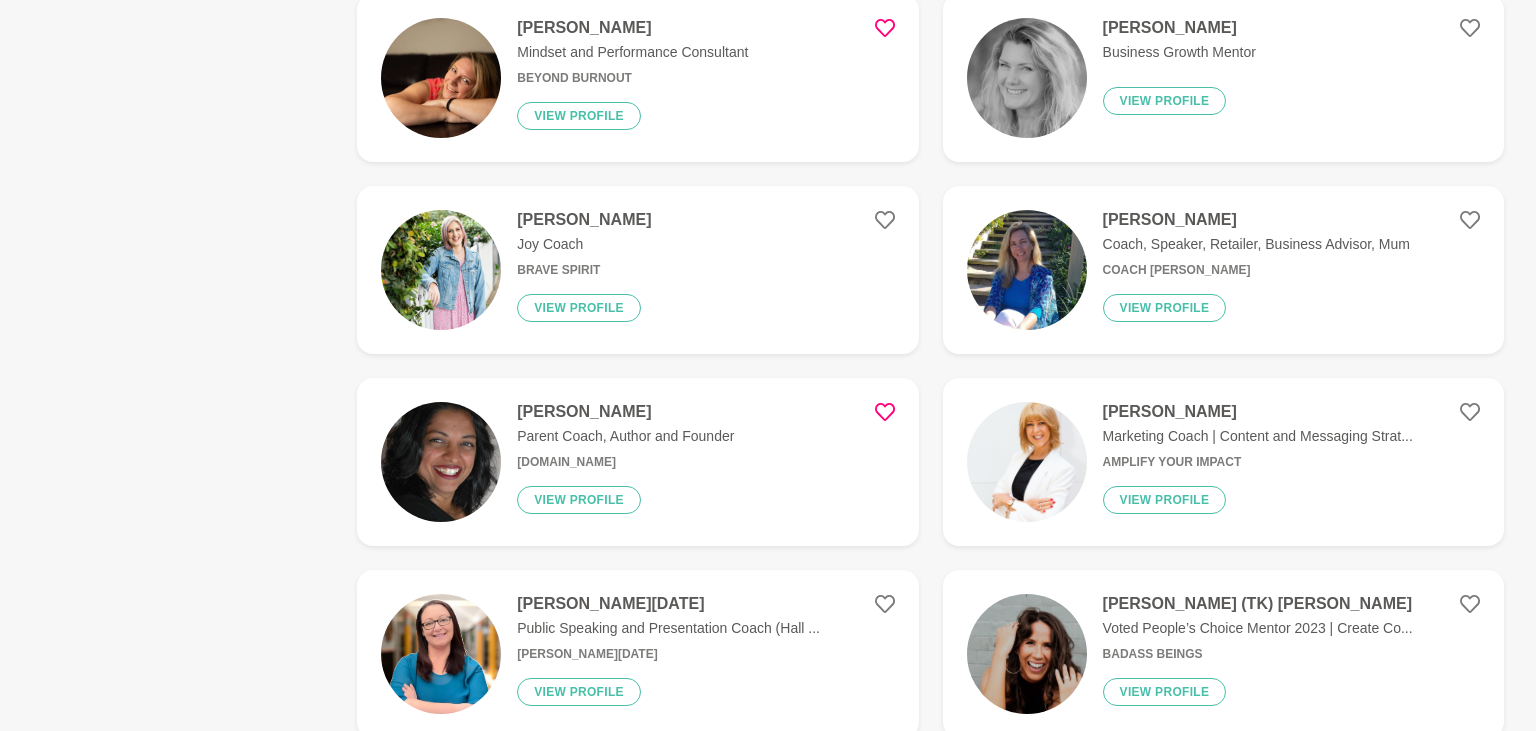 click 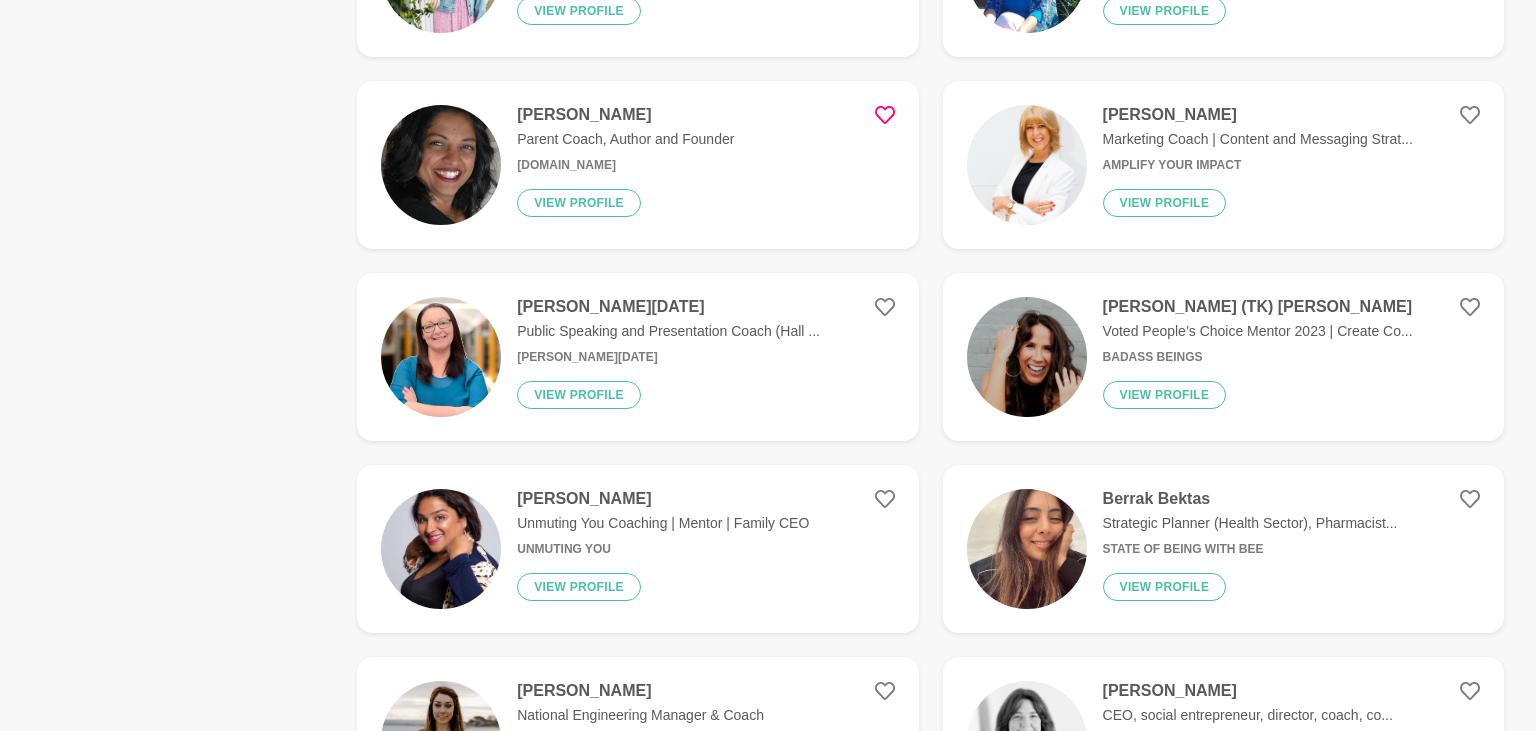 scroll, scrollTop: 6230, scrollLeft: 0, axis: vertical 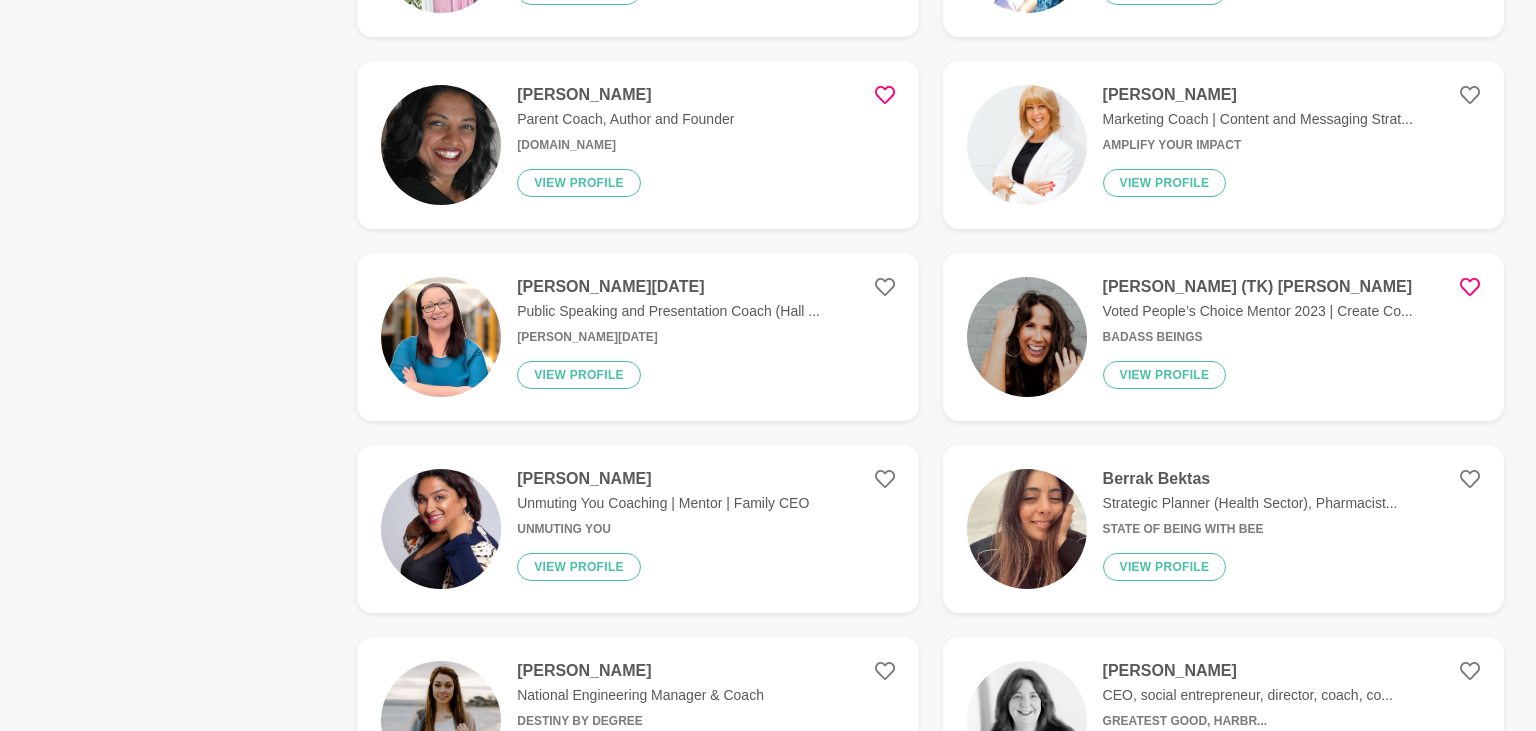 click 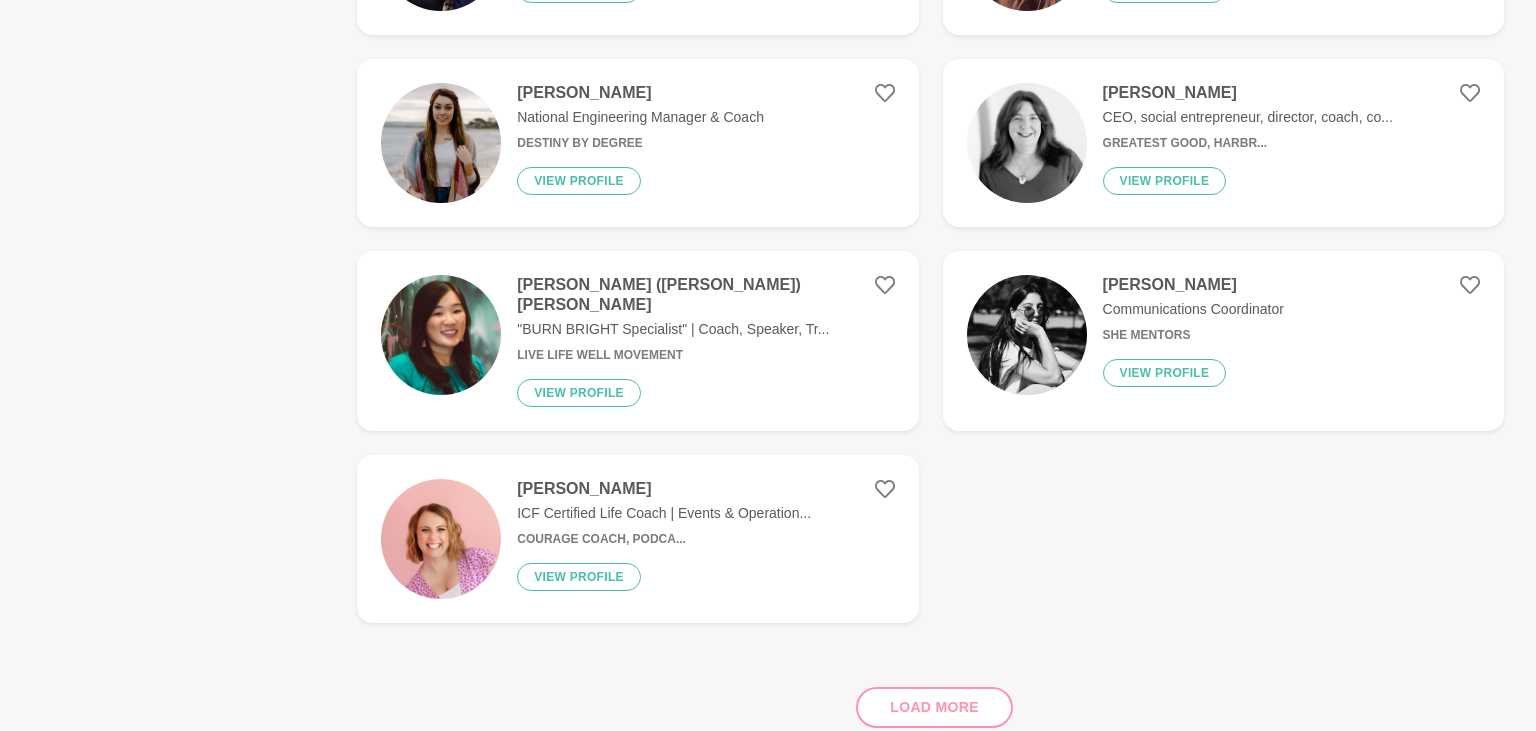 scroll, scrollTop: 6864, scrollLeft: 0, axis: vertical 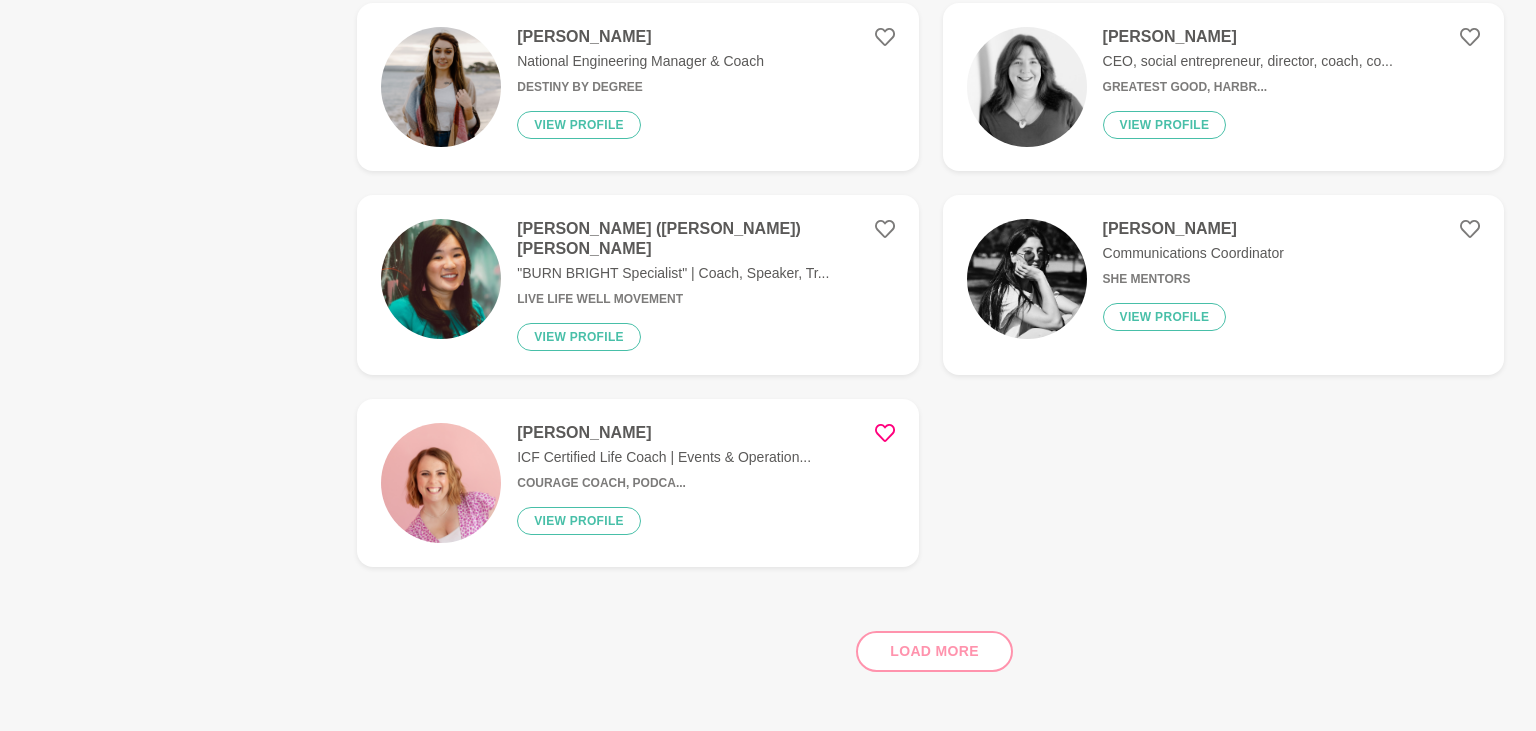 click 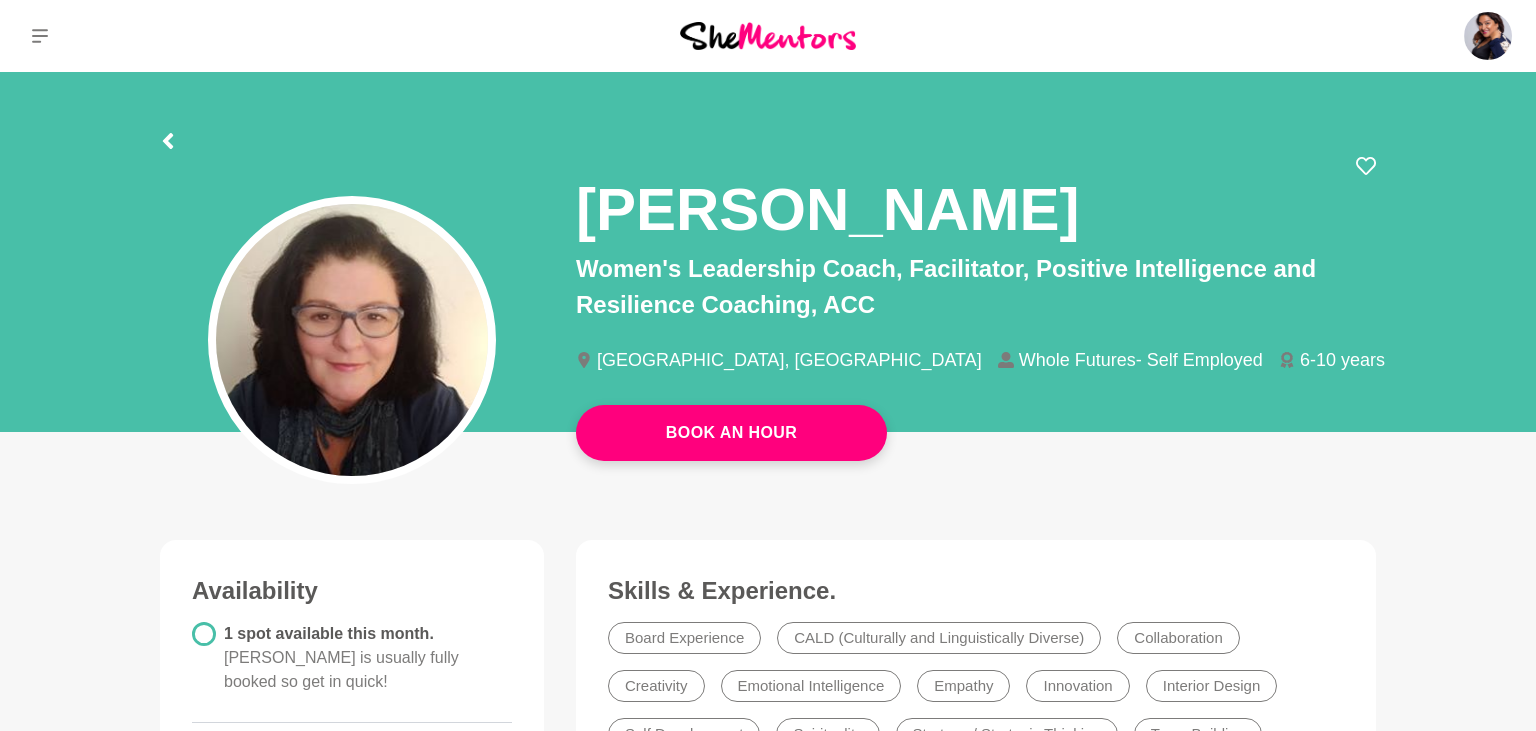 scroll, scrollTop: 0, scrollLeft: 0, axis: both 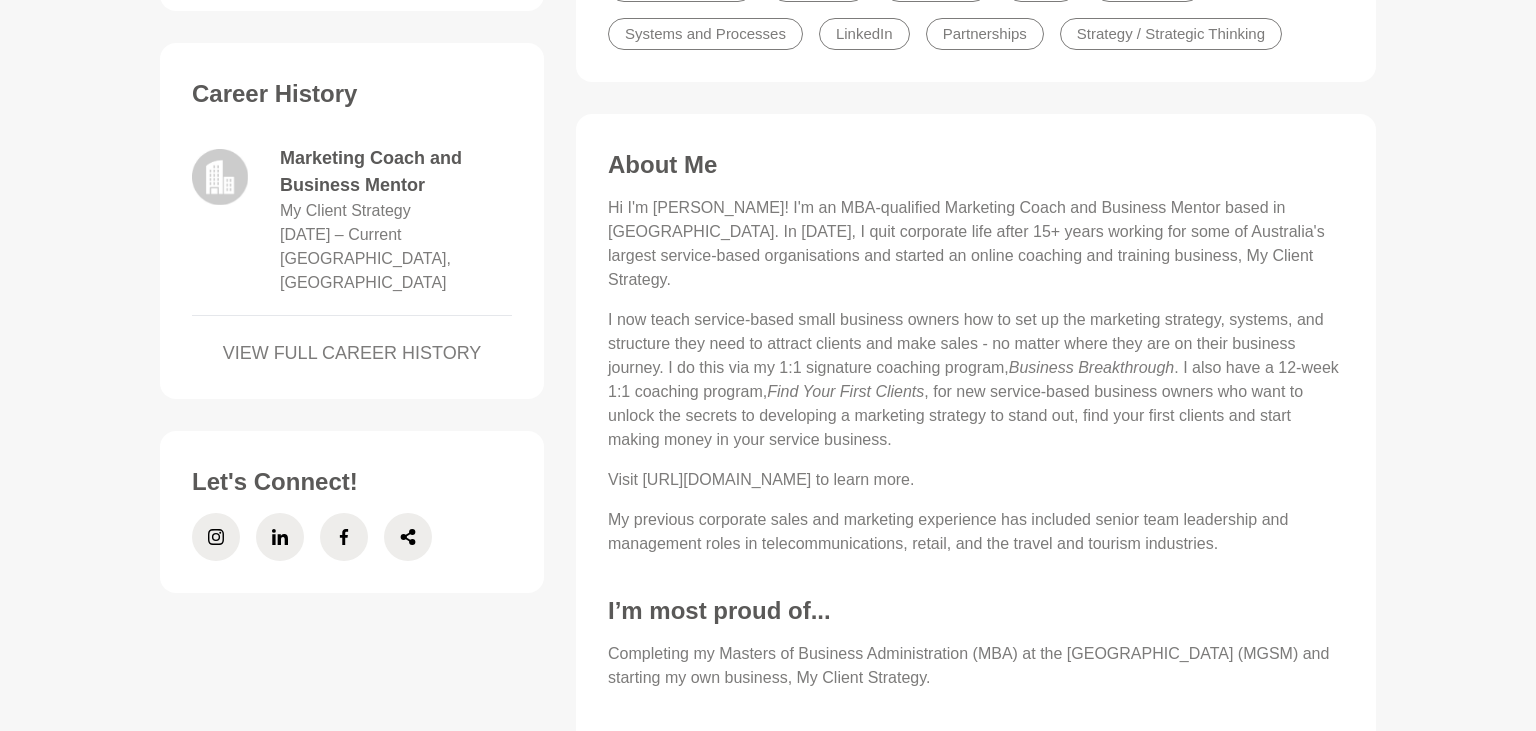 click on "Book An Hour Hayley Robertson Marketing Coach and Business Mentor   Brisbane, Australia   My Client Strategy   20+ years Hayley Robertson   Marketing Coach and Business Mentor   Brisbane, Australia   My Client Strategy   20+ years Book An Hour Availability   2 spots available this month.    Hayley is usually fully booked so get in quick! Hayley is generally available most Mondays, Wednesdays & Thursdays, in the afternoon (local time), and prefers online sessions.  Career History Marketing Coach and Business Mentor My Client Strategy April 2018 – Current Brisbane, Queensland VIEW FULL CAREER HISTORY Let's Connect!   Skills & Experience.   Marketing & Communications Management Communication Stakeholder Management Business Coaching Consulting & Professional Services Content Email Marketing (EDMs) Lead Generation MBA Business & Entrepreneurship Coaching Online Courses SEO StartUp Travel & Tourism Webinars Wordpress Sales Networking Systems and Processes LinkedIn Partnerships Strategy / Strategic Thinking" at bounding box center [768, 108] 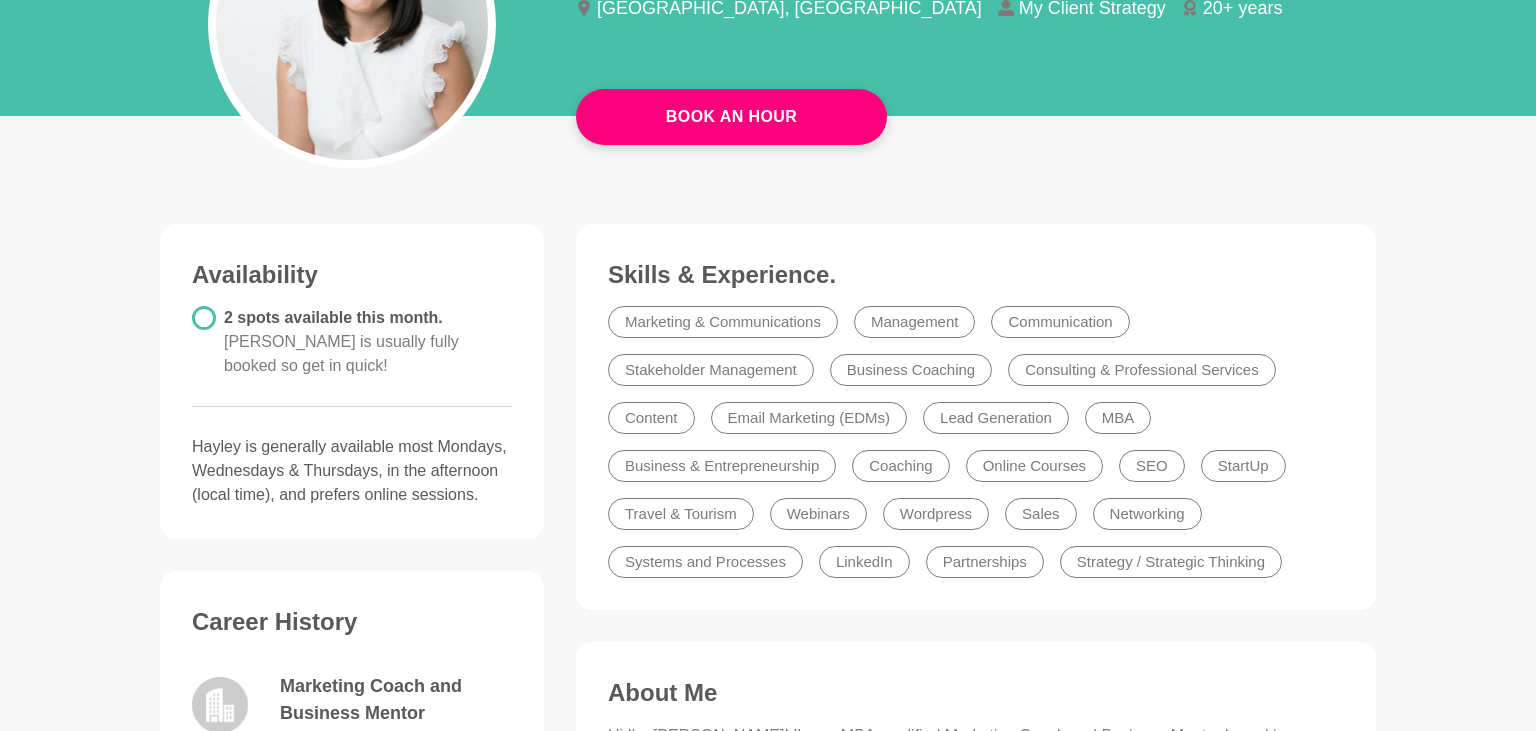 scroll, scrollTop: 0, scrollLeft: 0, axis: both 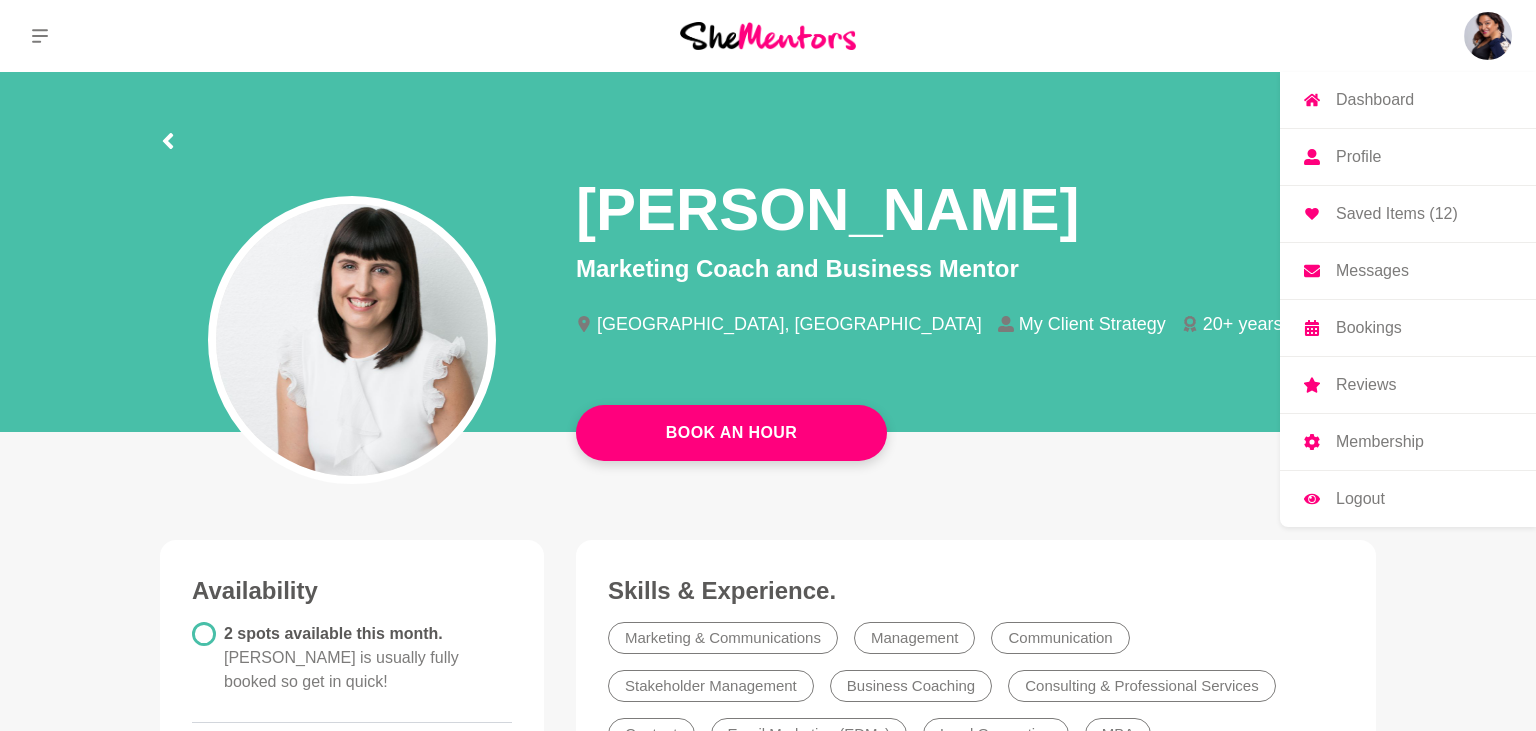 click on "Messages" at bounding box center [1372, 271] 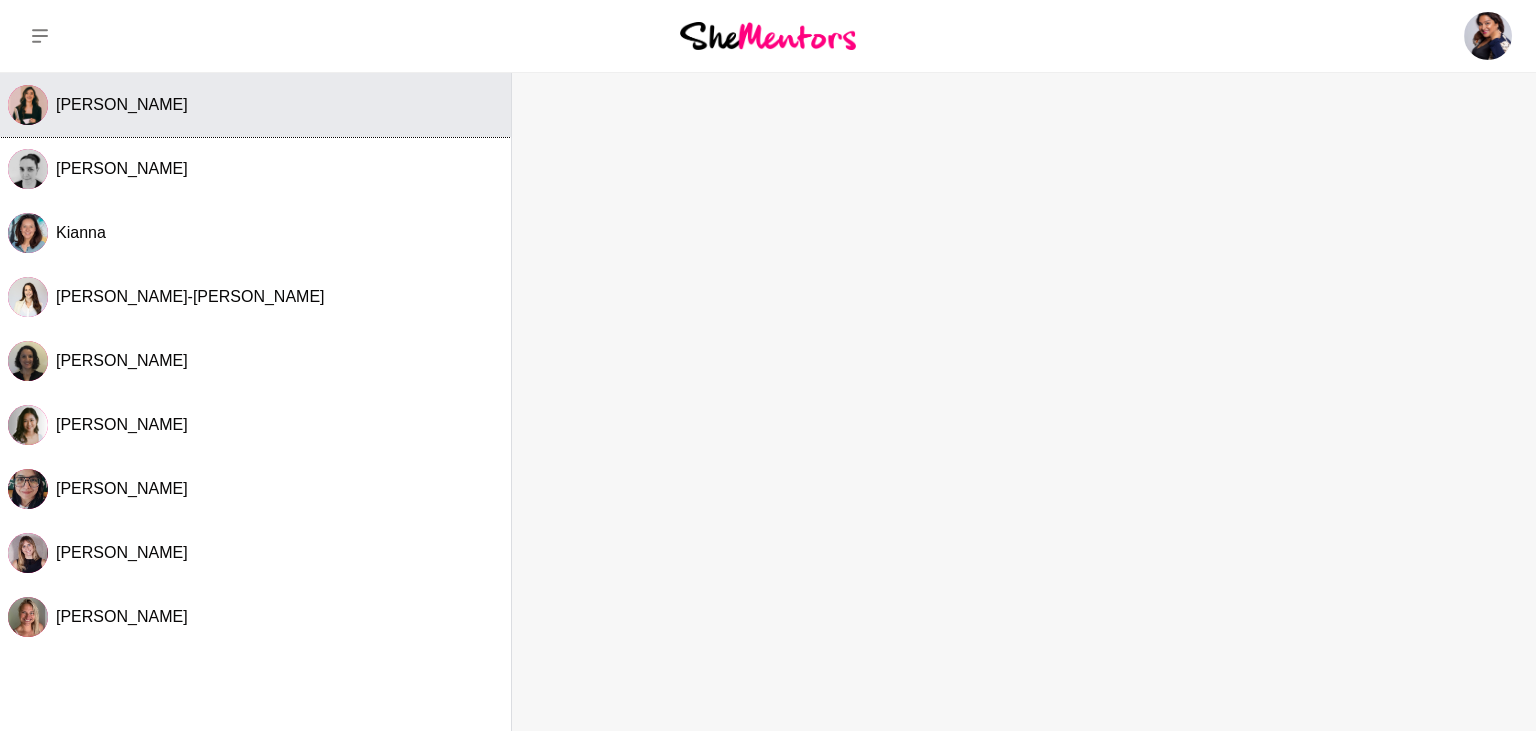 click on "Mariana Queiroz" at bounding box center [122, 104] 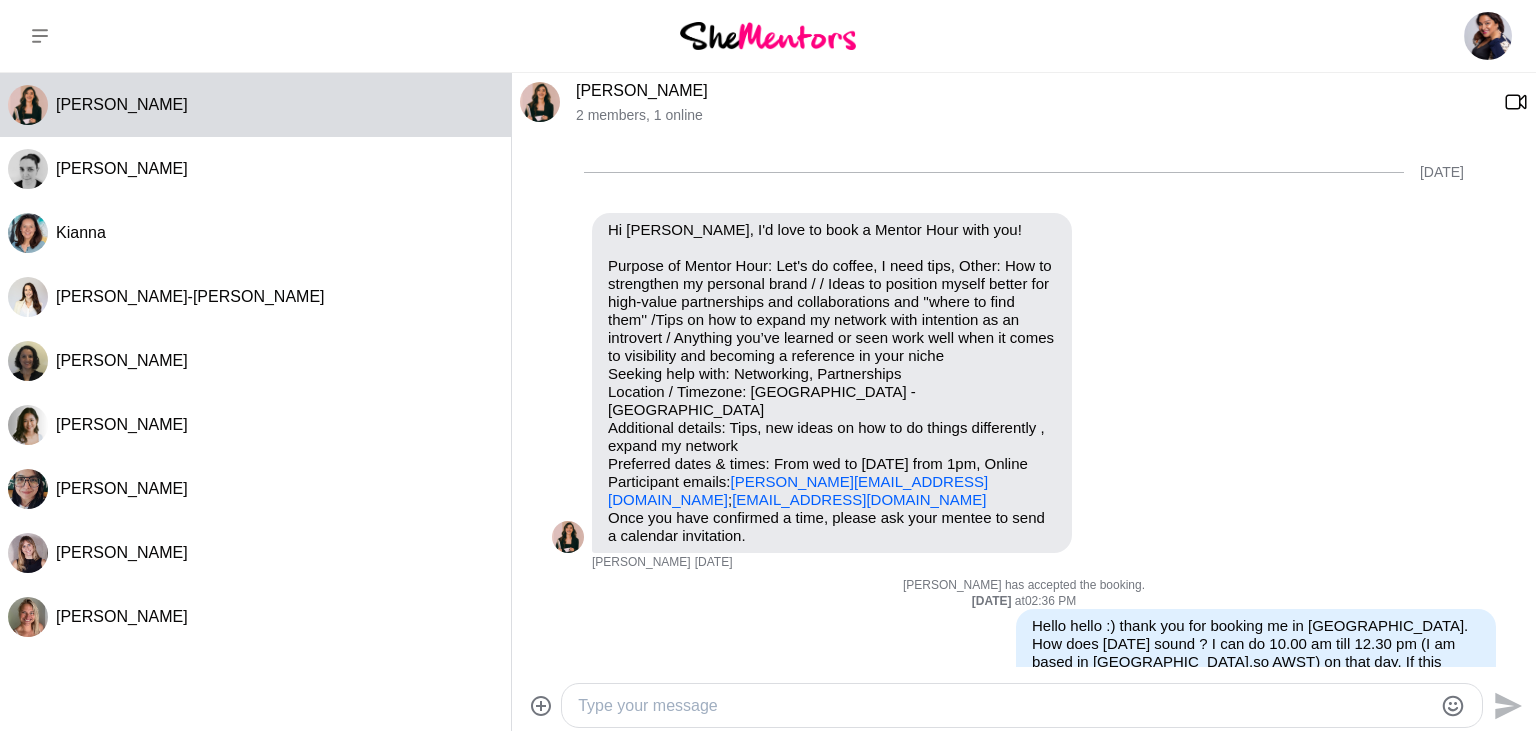 scroll, scrollTop: 1056, scrollLeft: 0, axis: vertical 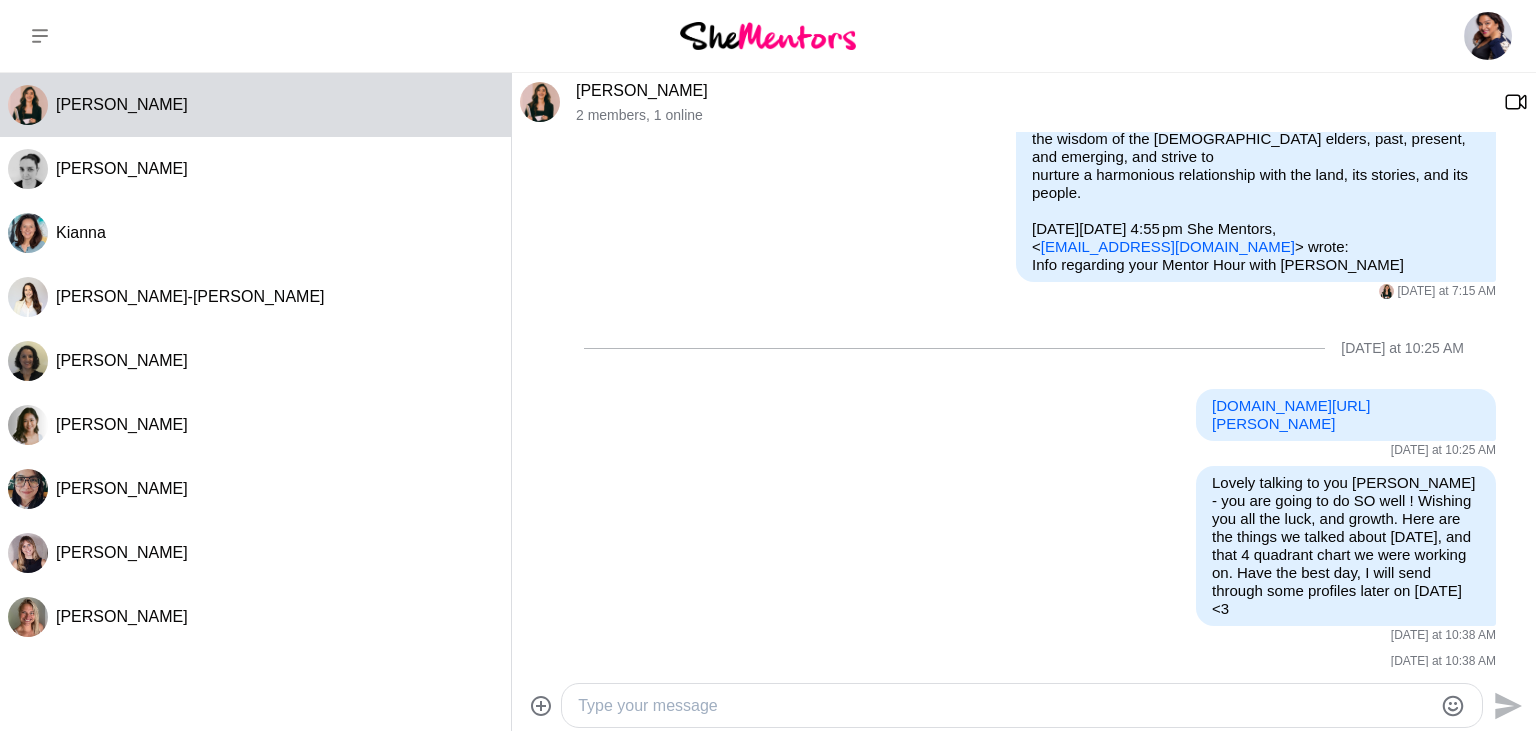 click at bounding box center (1005, 706) 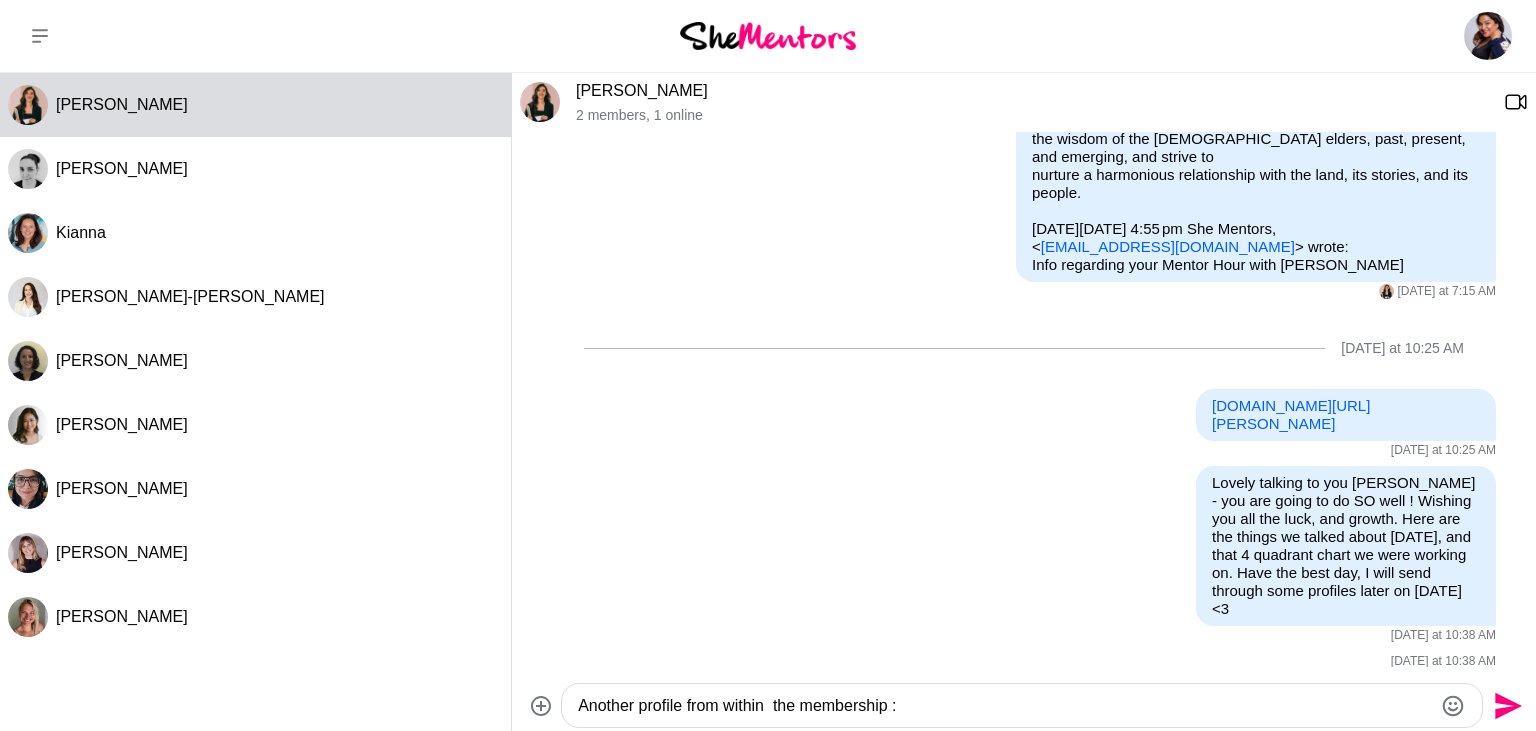 paste on "https://shementors.com.au/mentors/hayley-og22ht9/" 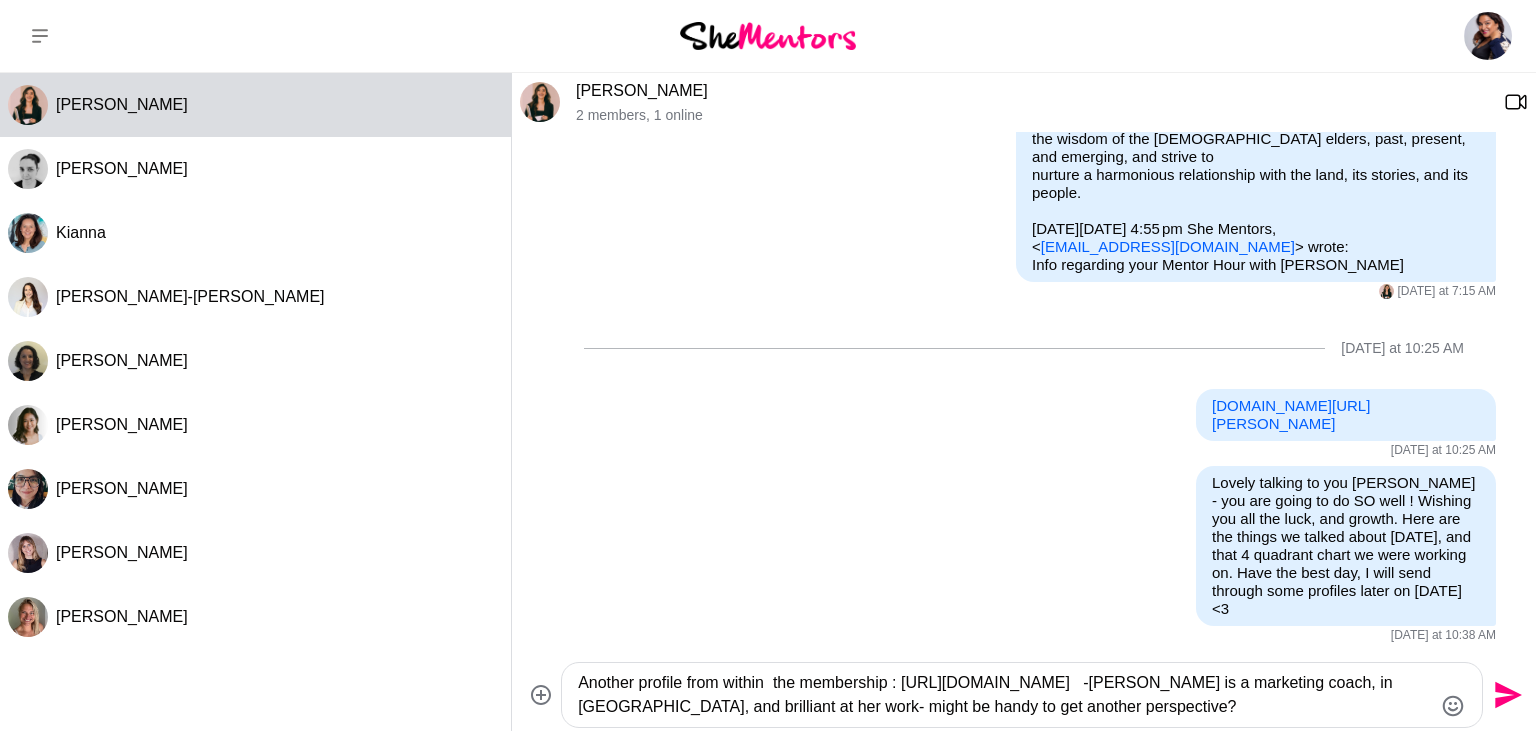 type on "Another profile from within  the membership : https://shementors.com.au/mentors/hayley-og22ht9/   -hayley is a marketing coach, in brisbane, and brilliant at her work- might be handy to get another perspective?" 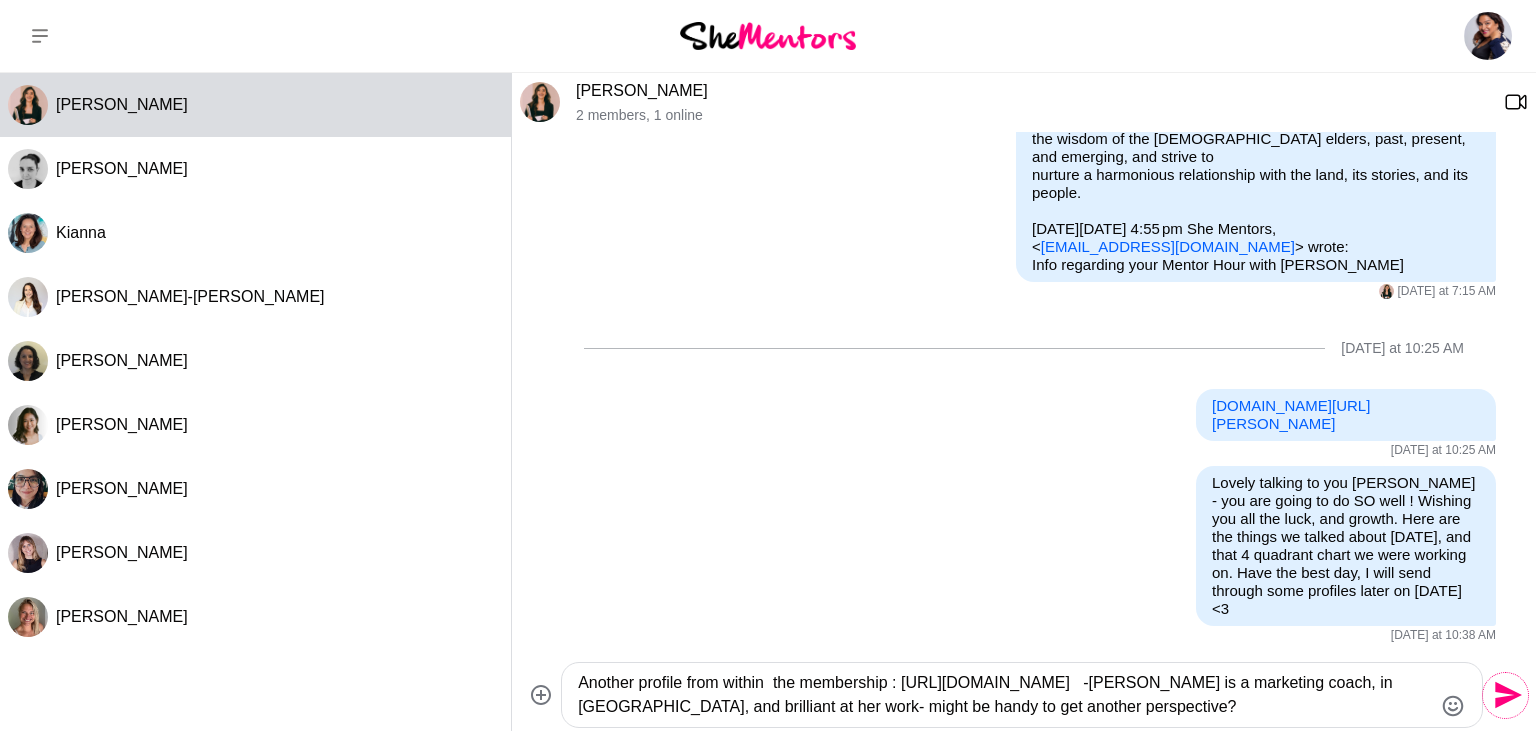 click 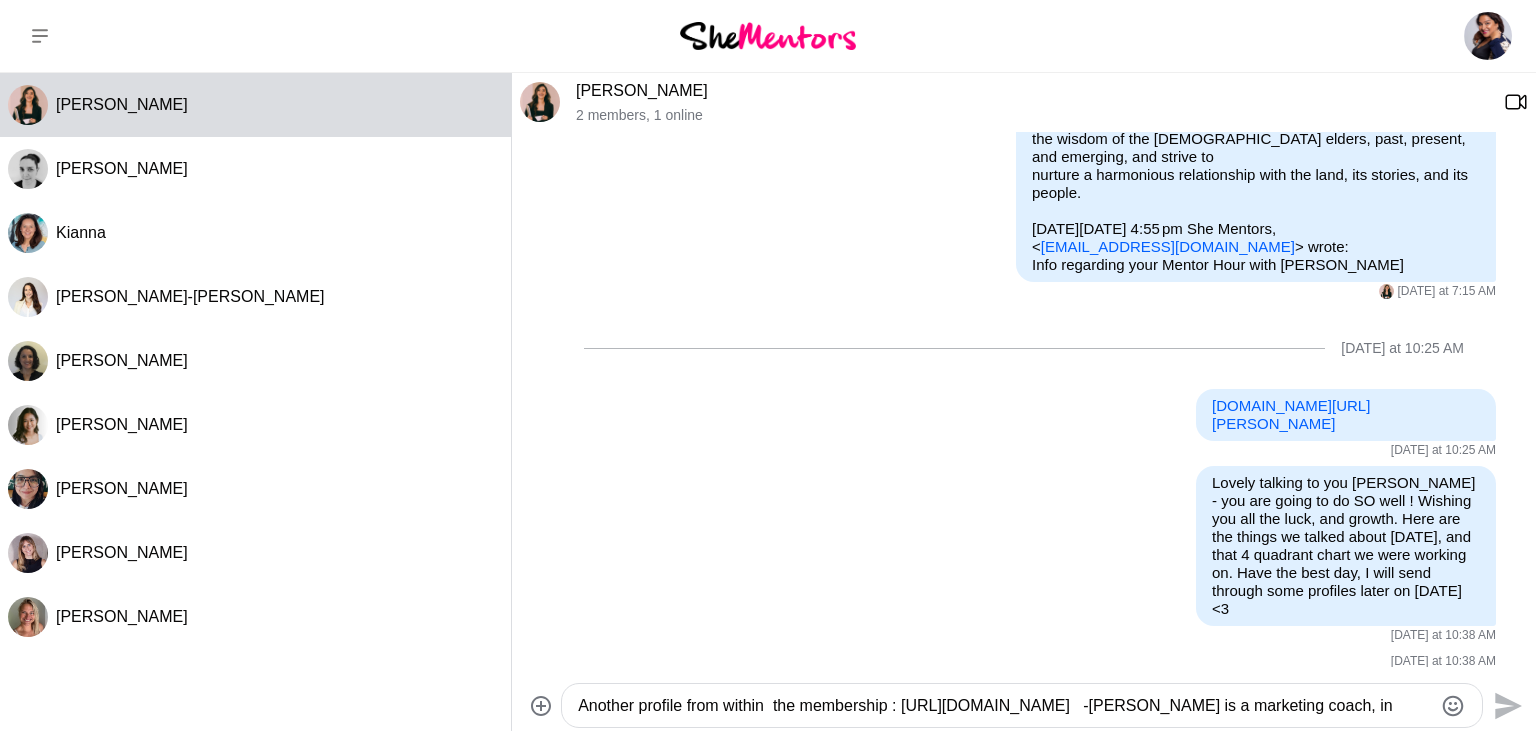 type 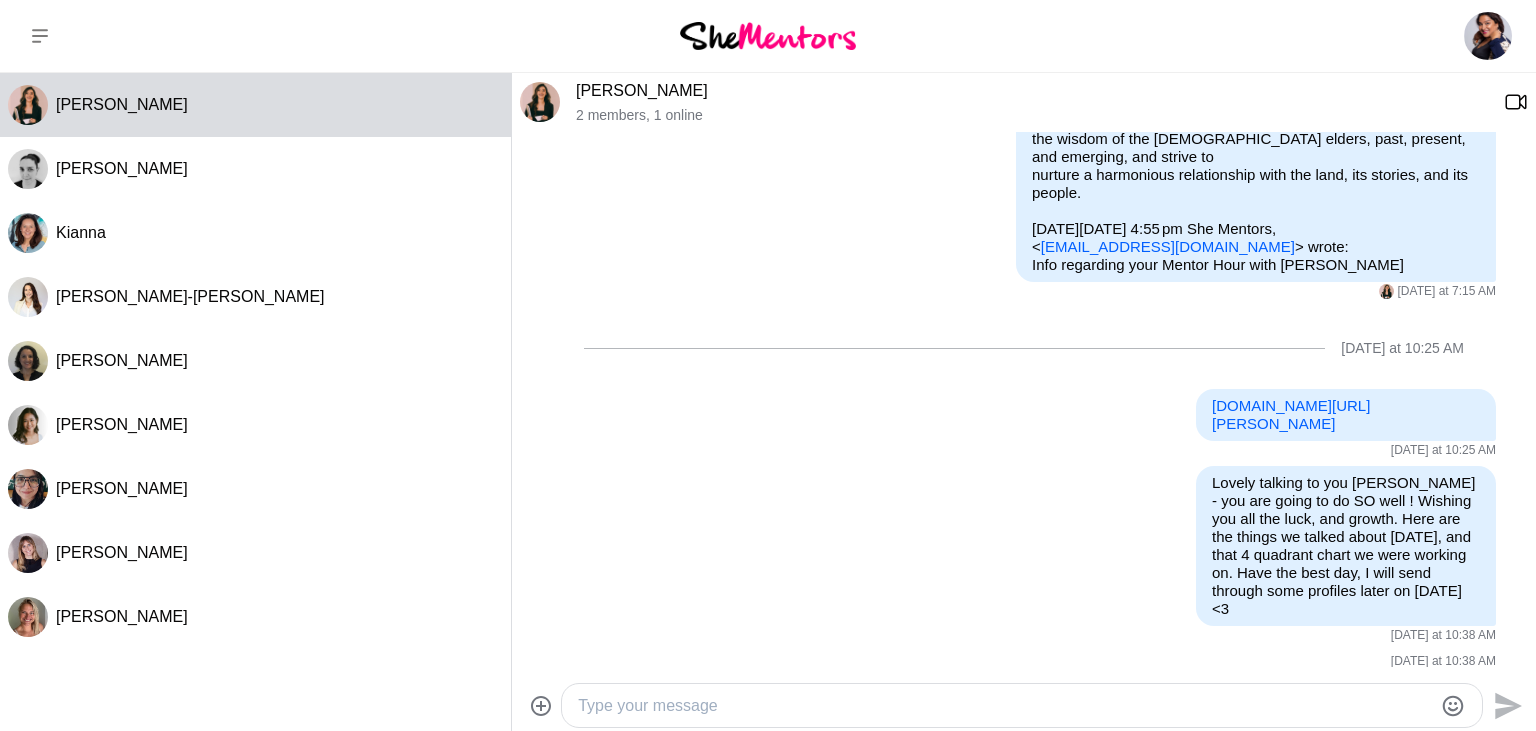 scroll, scrollTop: 1170, scrollLeft: 0, axis: vertical 